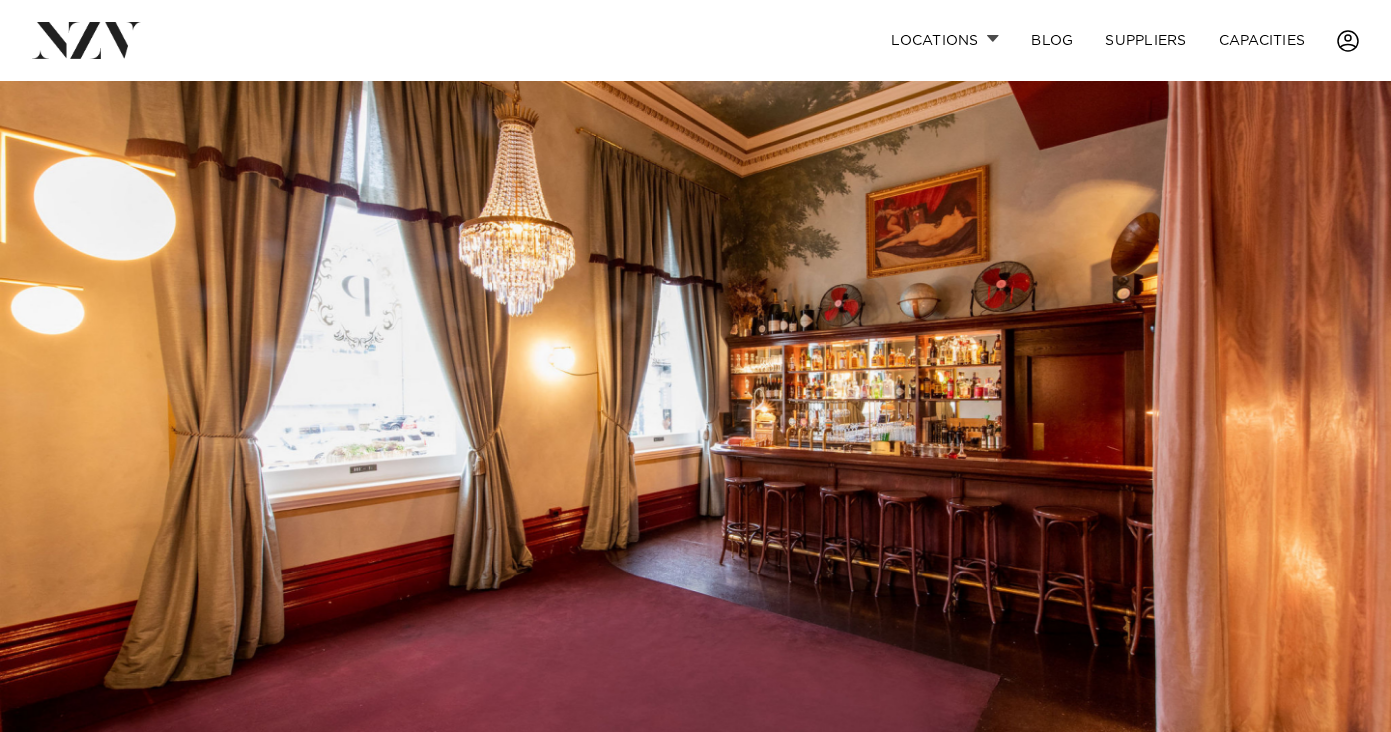 scroll, scrollTop: 0, scrollLeft: 0, axis: both 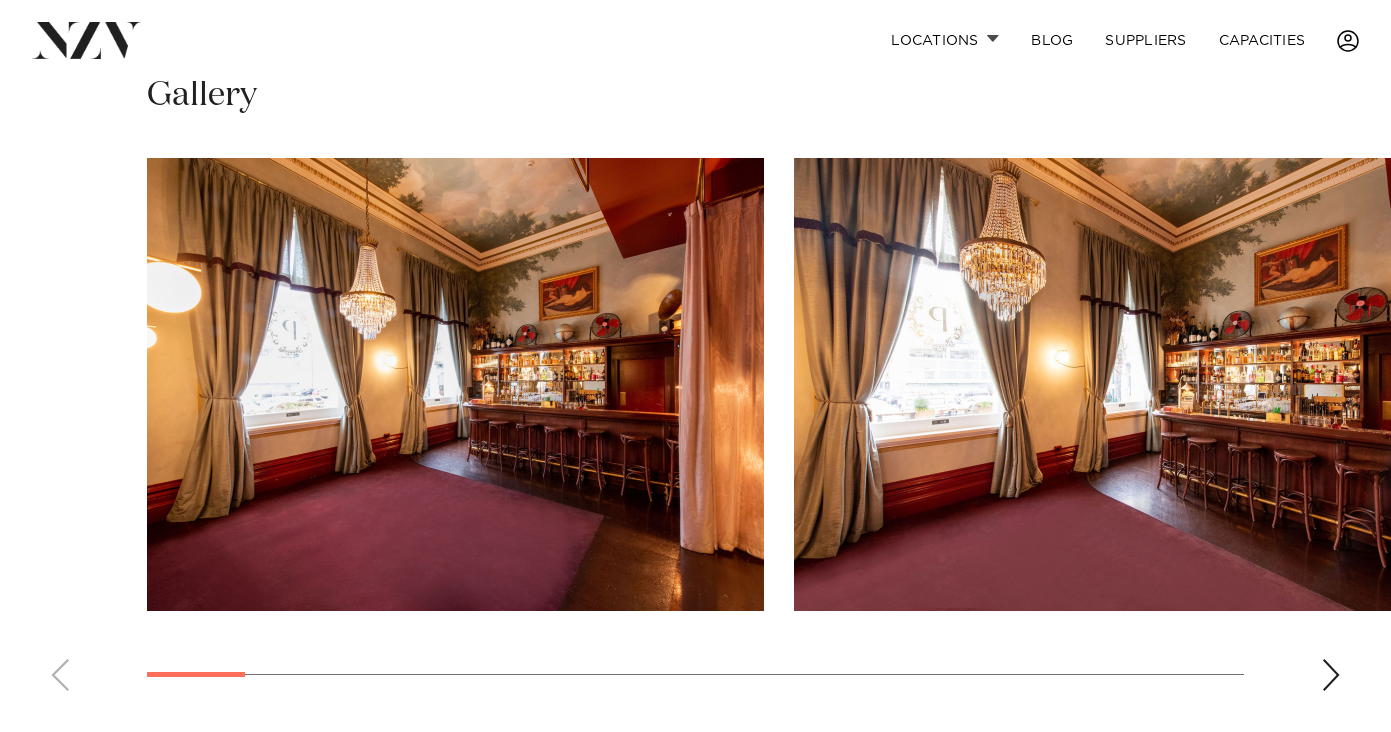click at bounding box center (1331, 675) 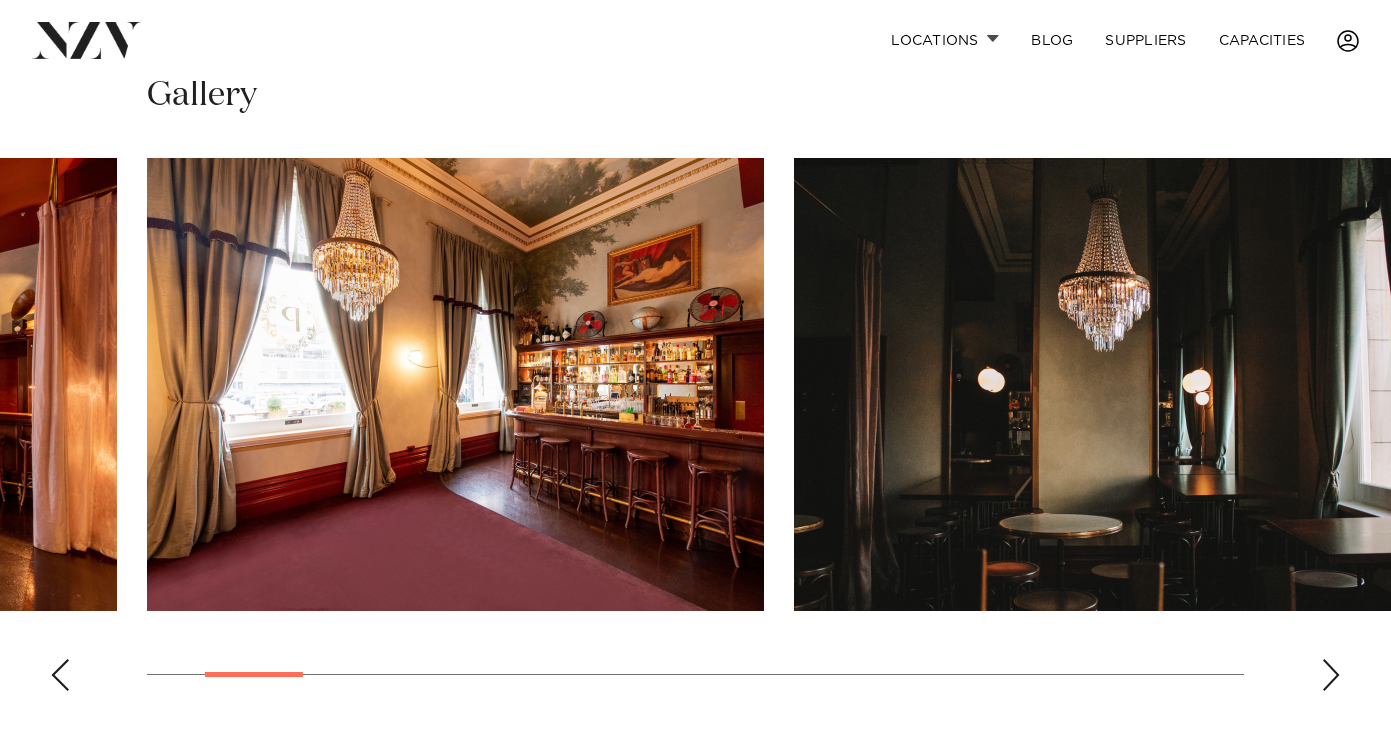 click at bounding box center [1331, 675] 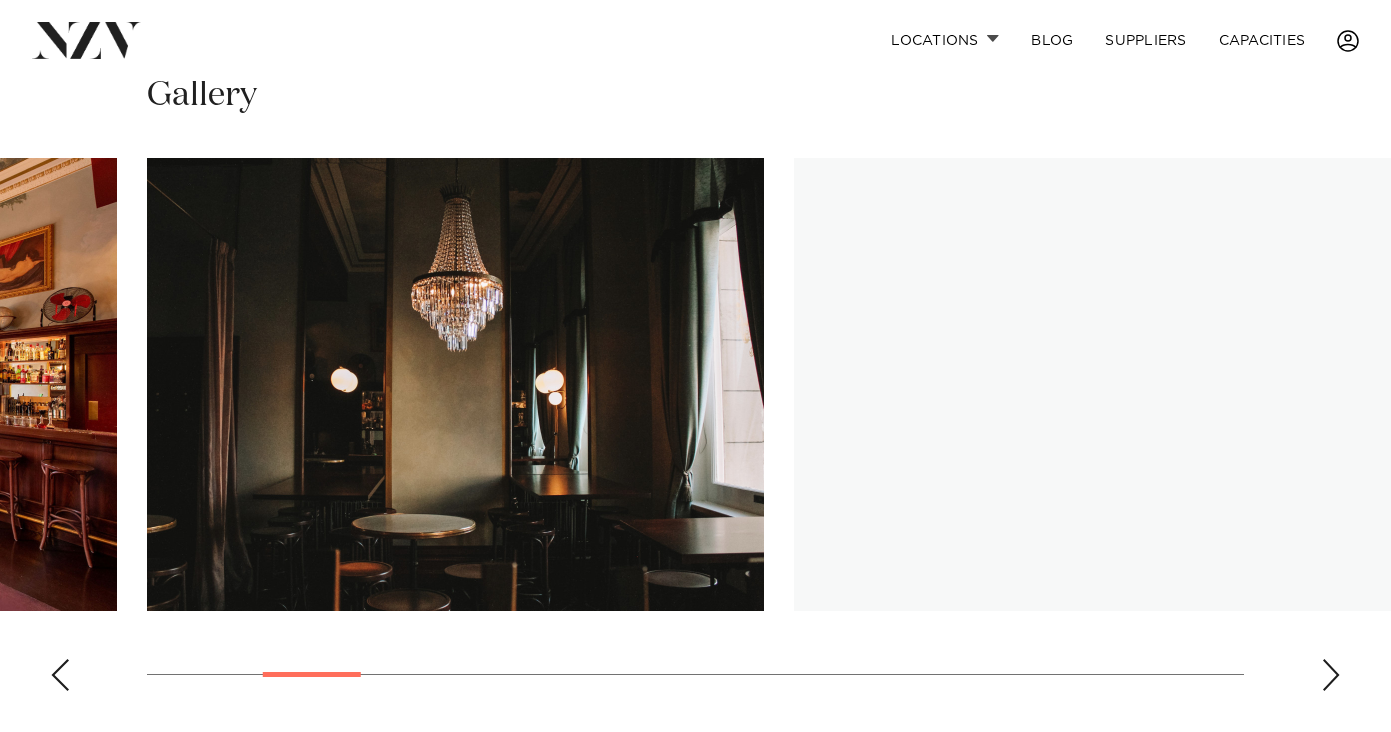 click at bounding box center [1331, 675] 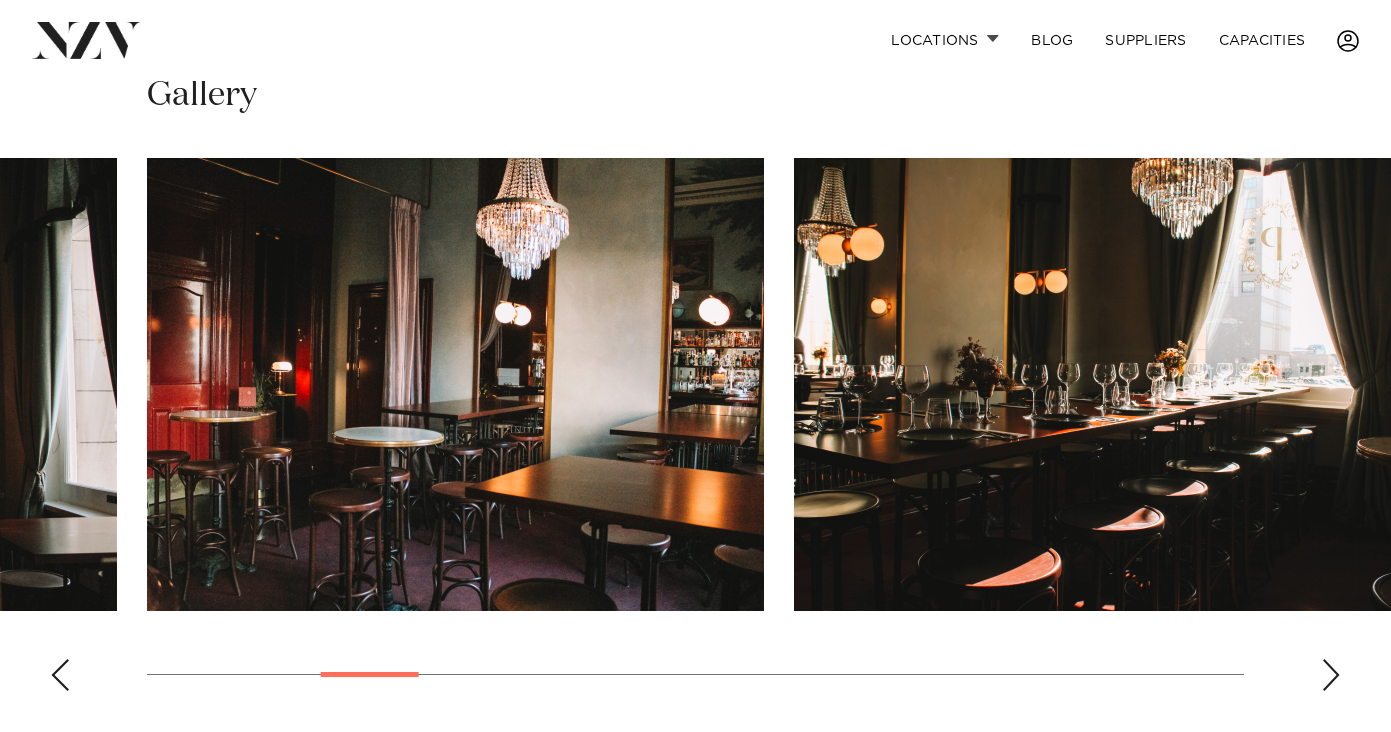 click at bounding box center (1331, 675) 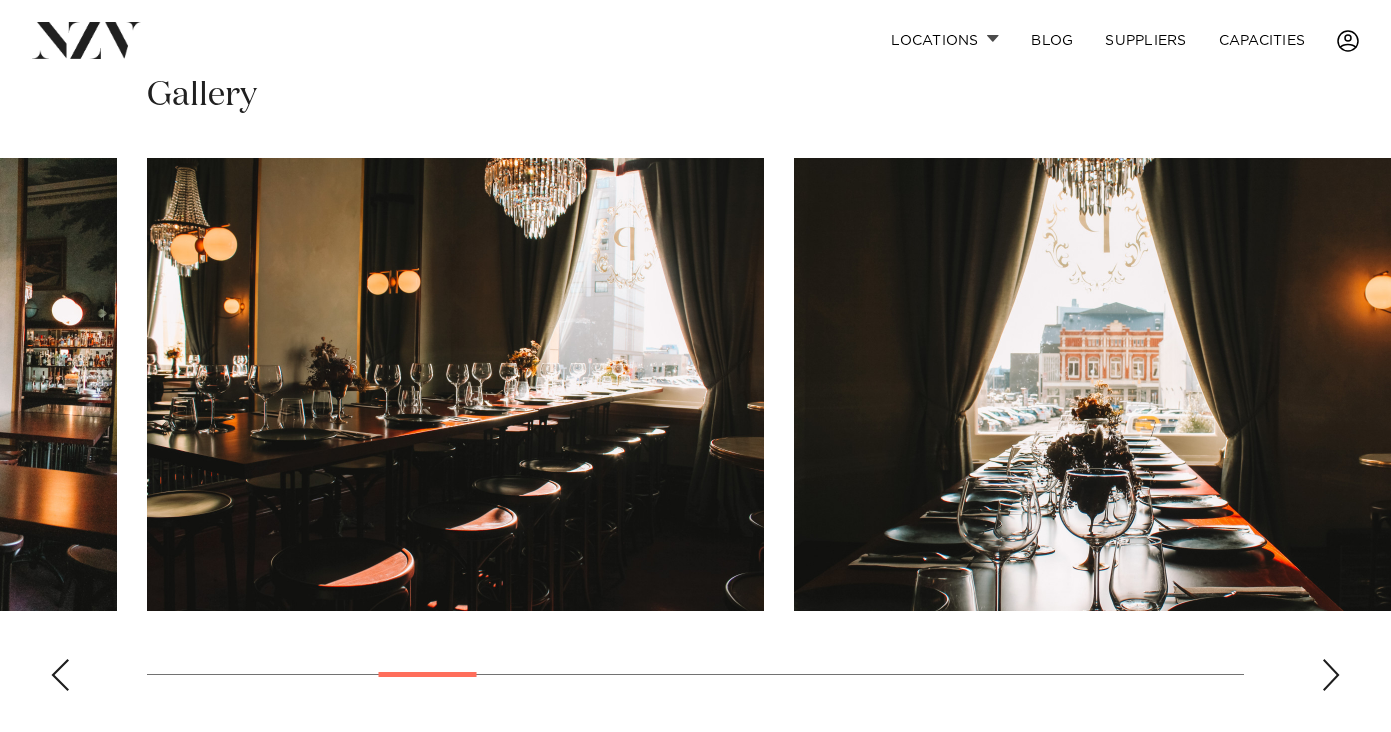 click at bounding box center [1331, 675] 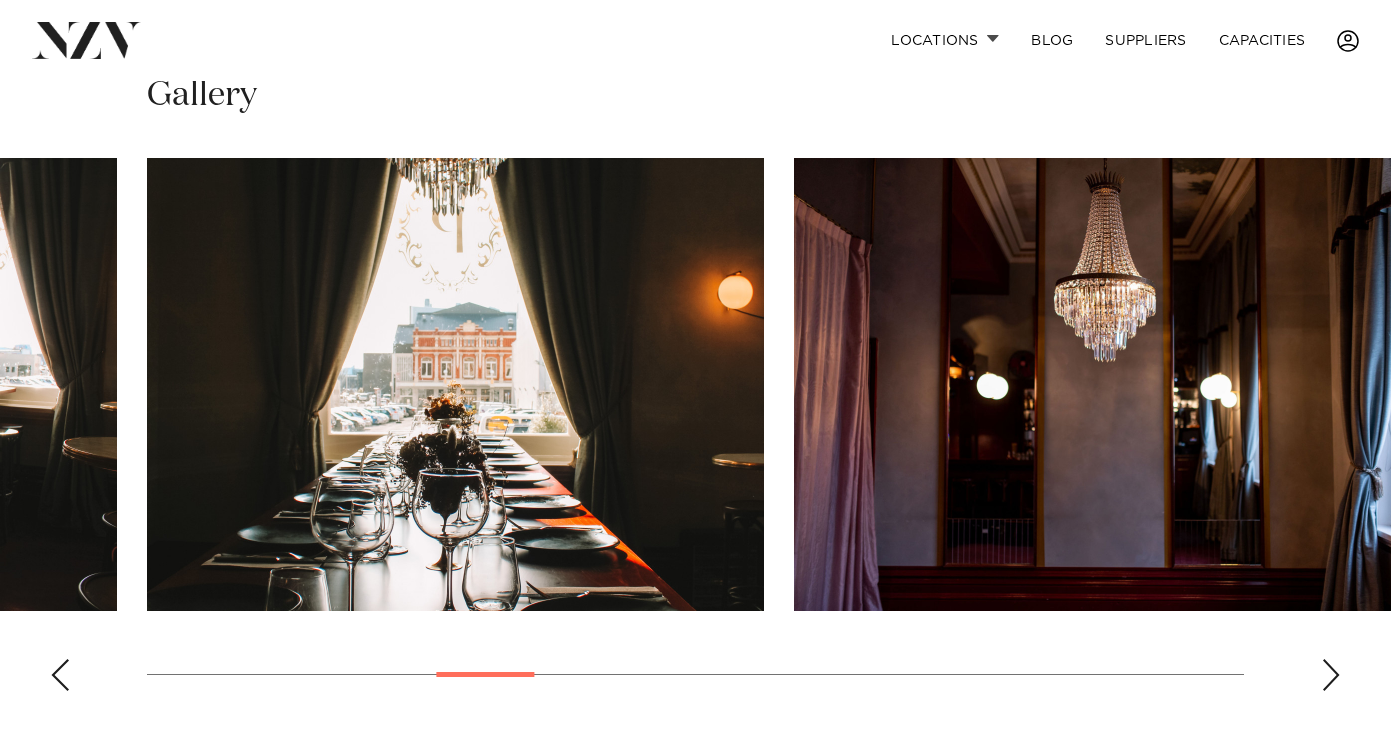 click at bounding box center (1331, 675) 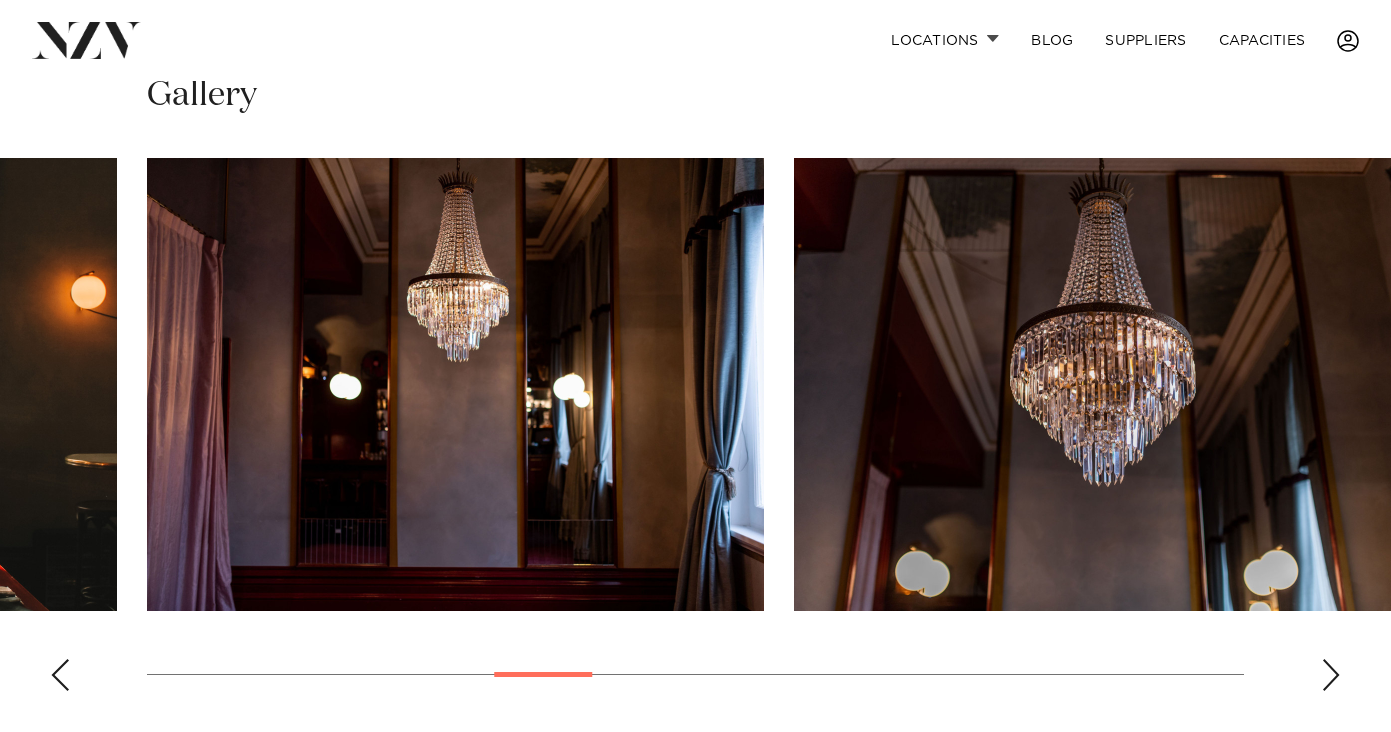 click at bounding box center [455, 384] 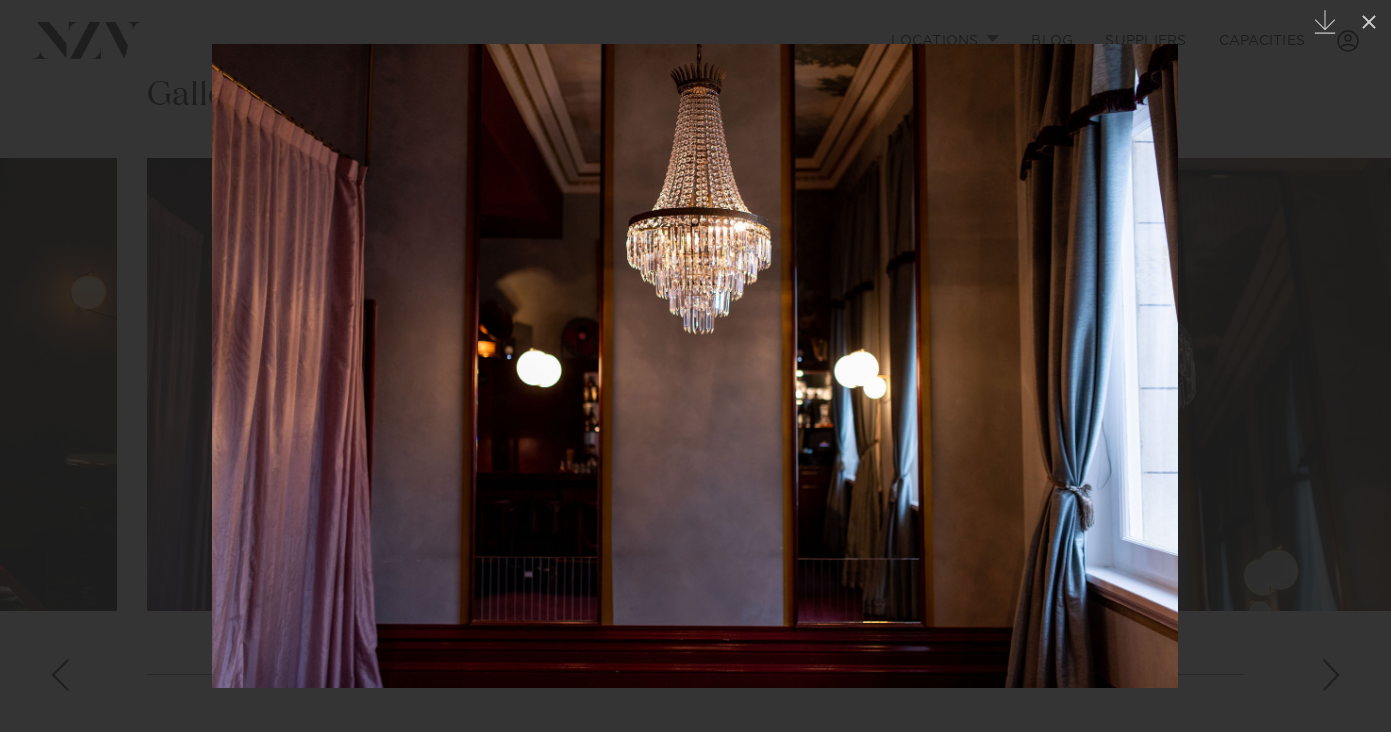 click at bounding box center [695, 366] 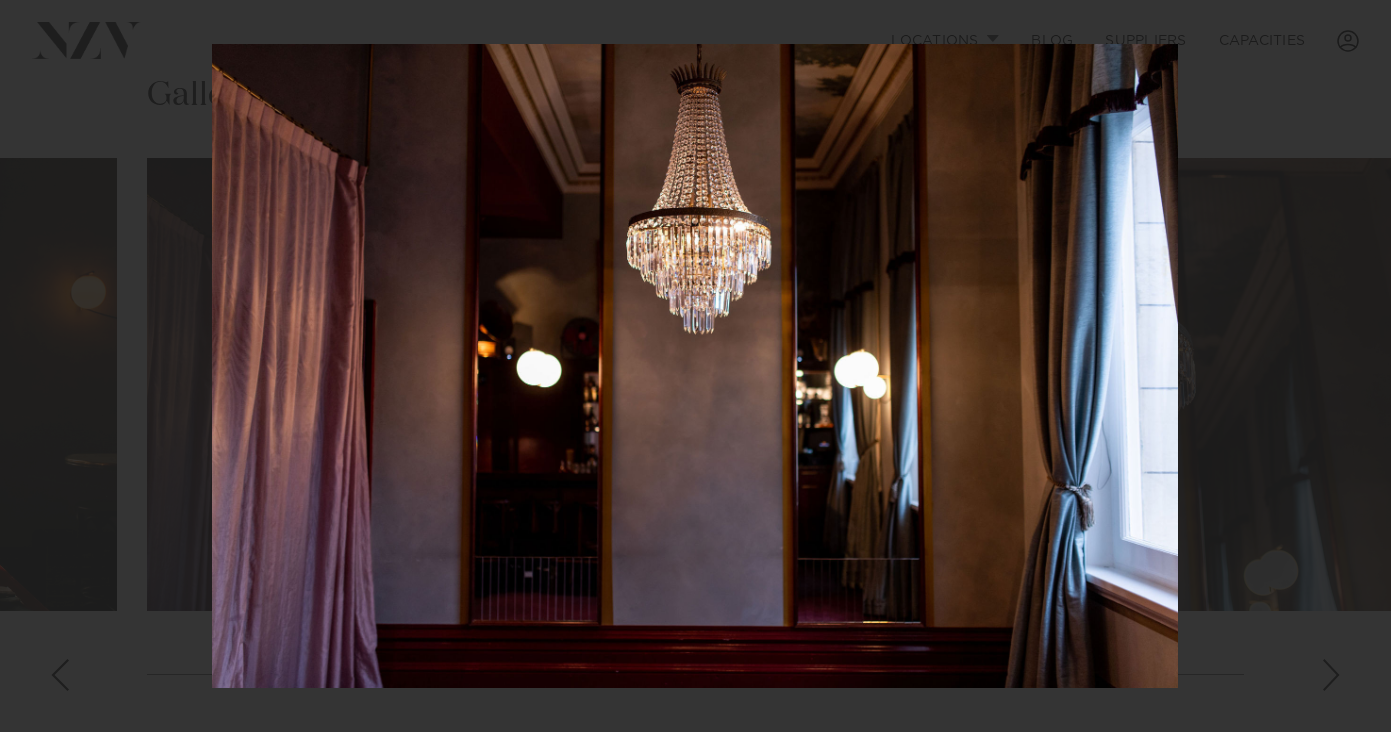 click at bounding box center [695, 366] 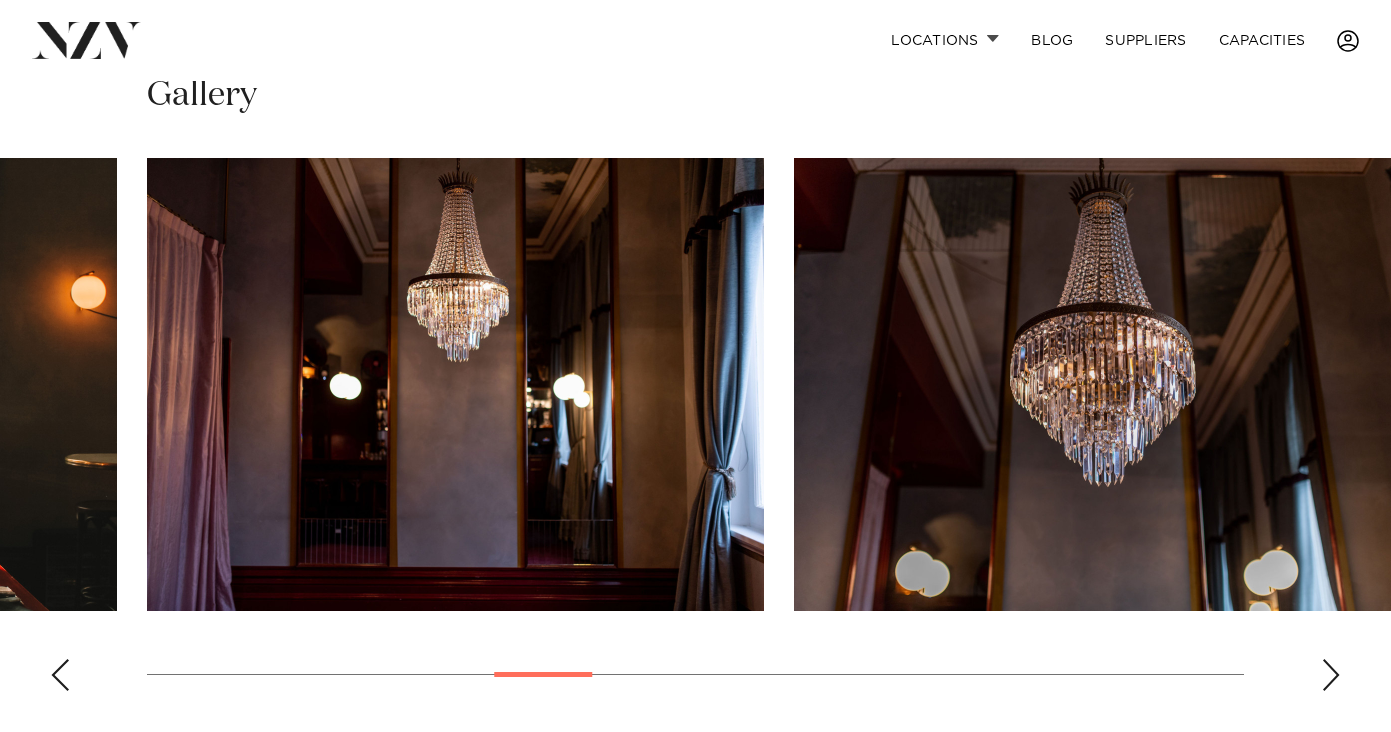 click at bounding box center (1331, 675) 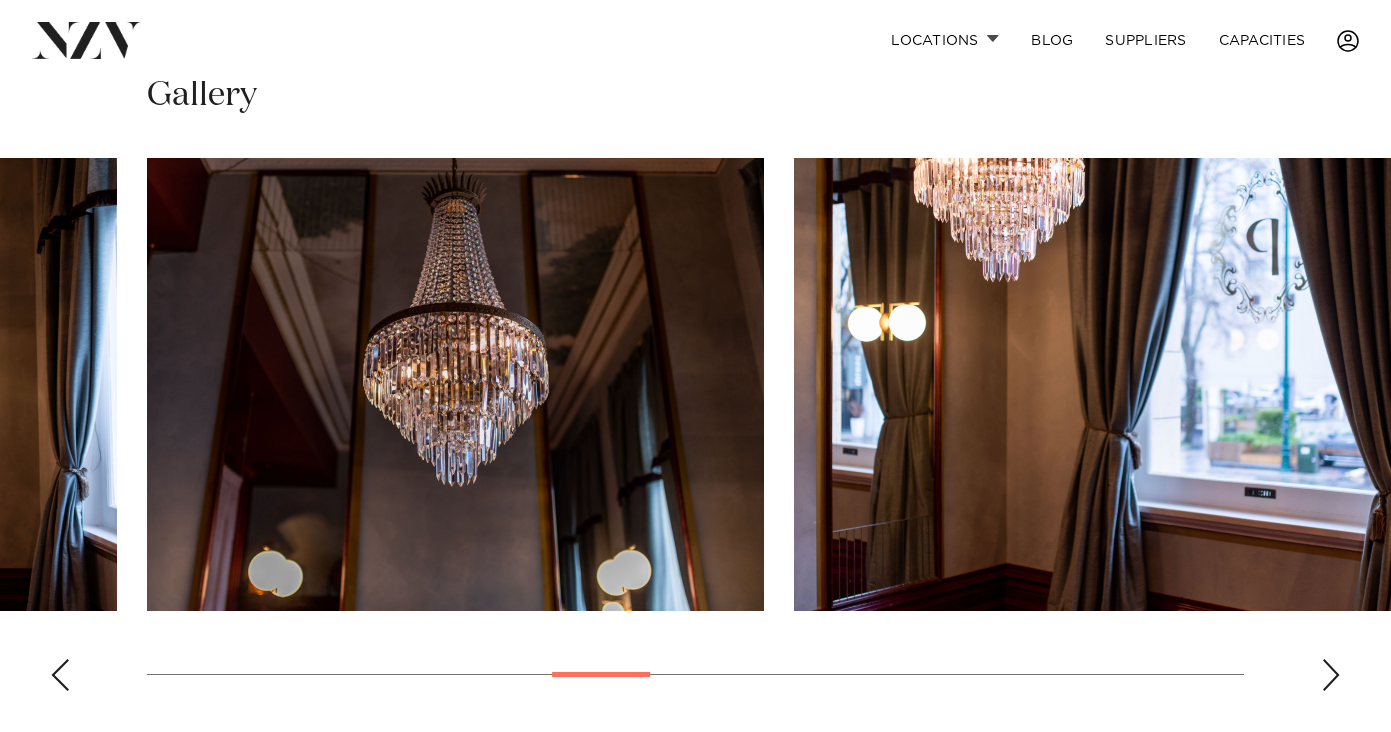 click at bounding box center [1331, 675] 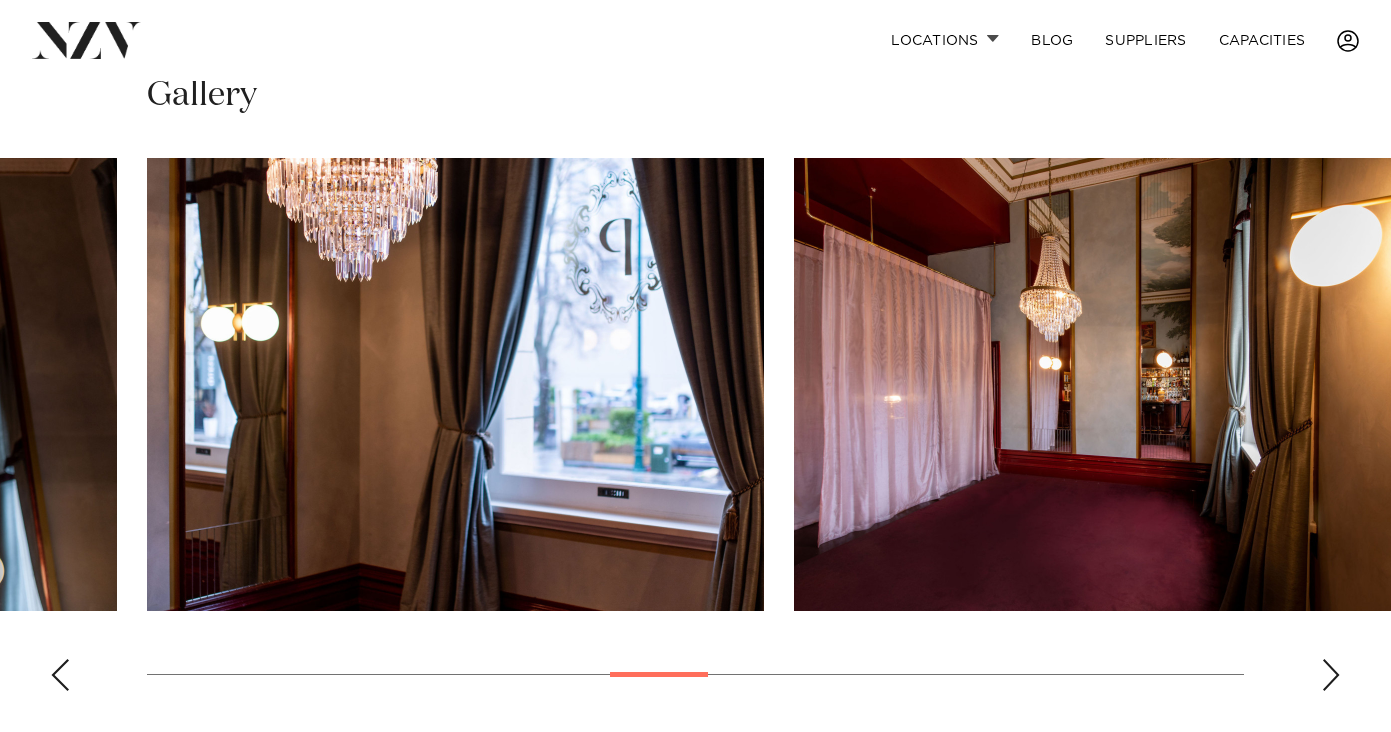 click at bounding box center [1331, 675] 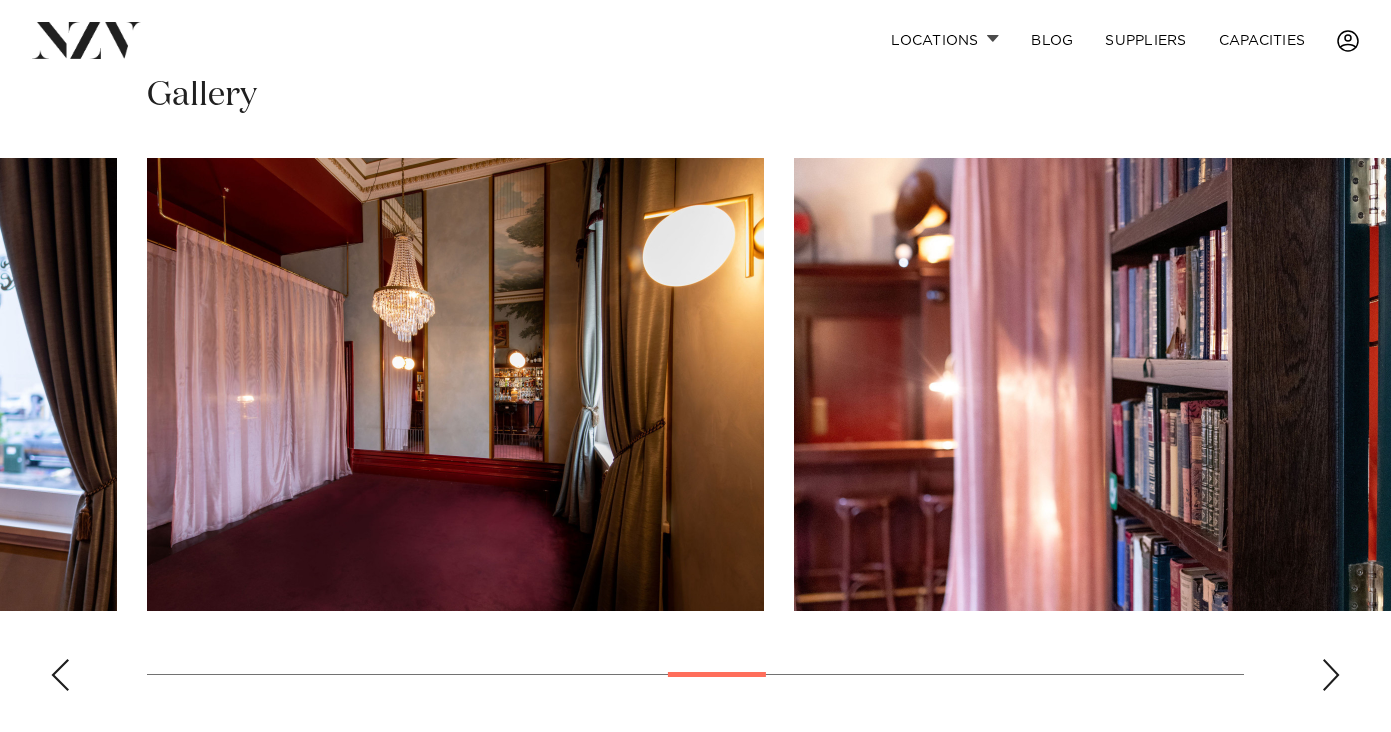 click at bounding box center (1331, 675) 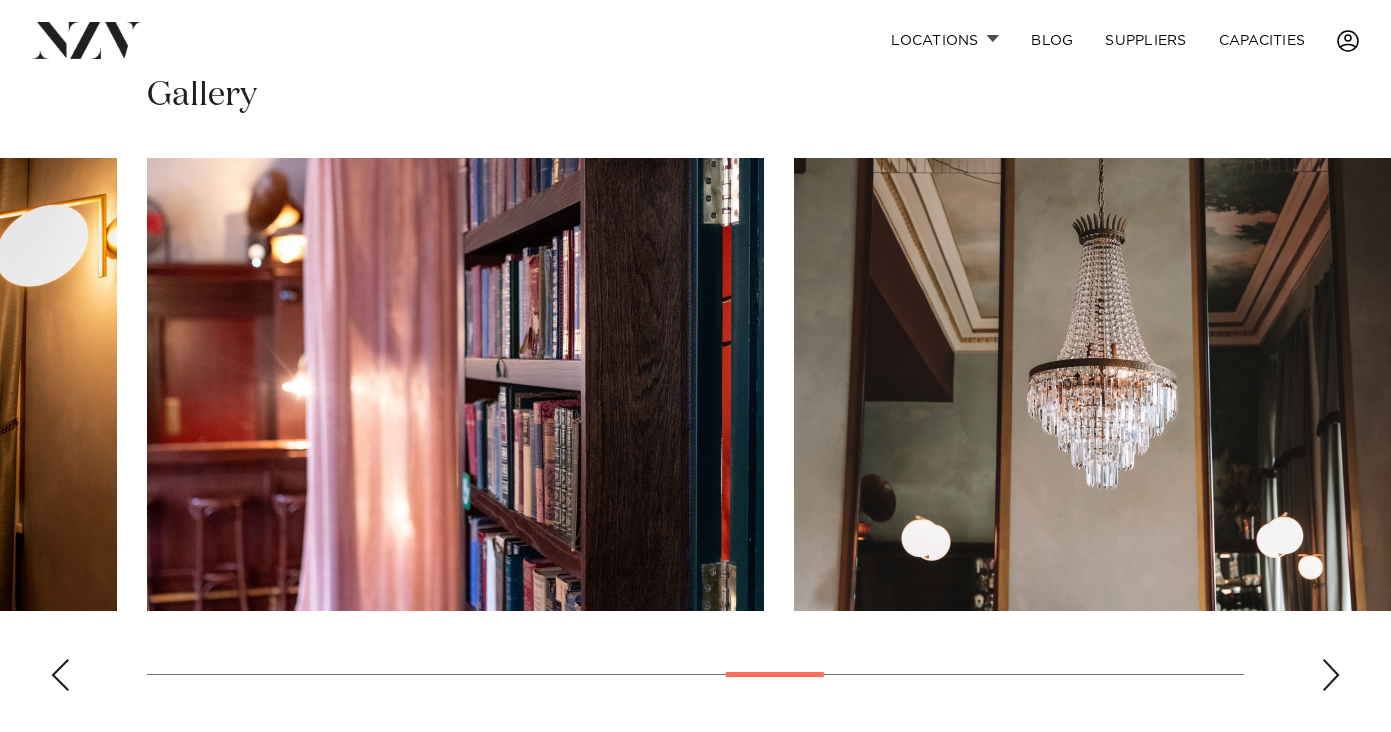 click at bounding box center [1331, 675] 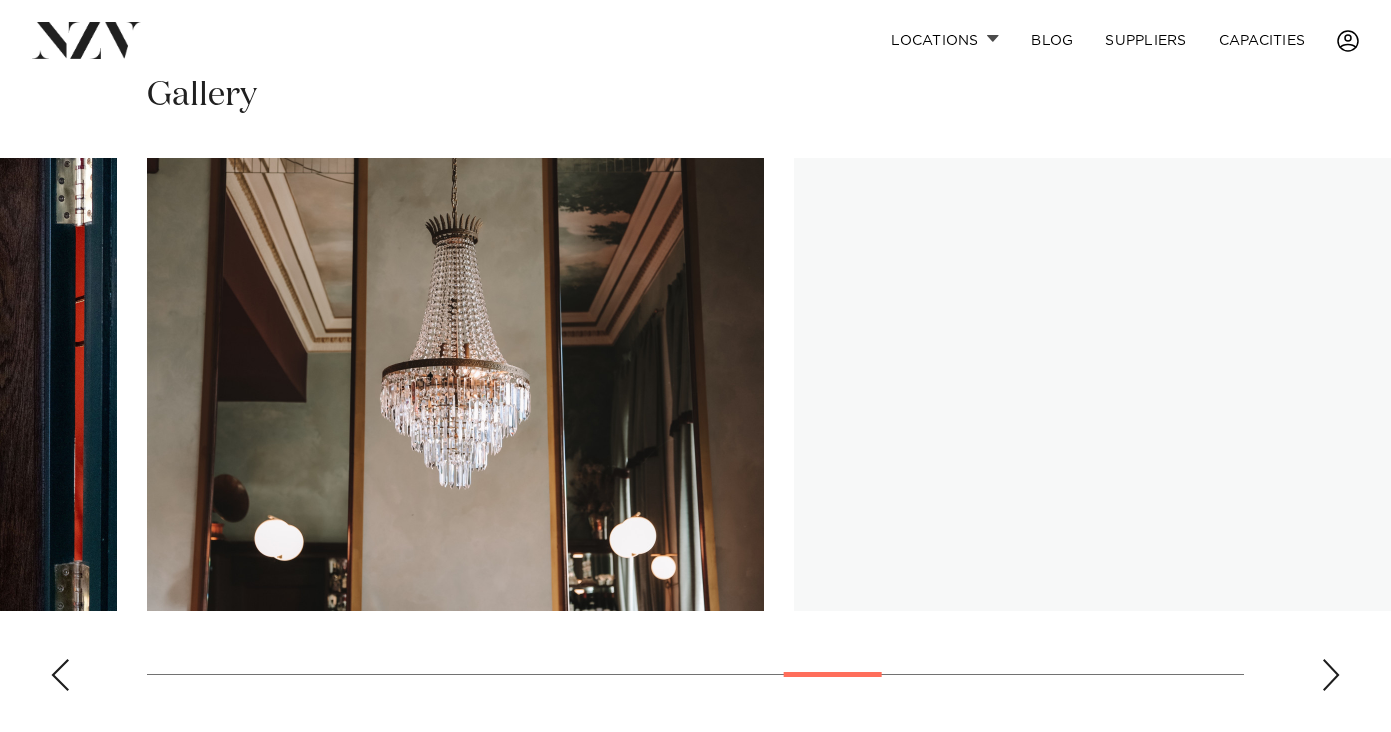 click at bounding box center [1331, 675] 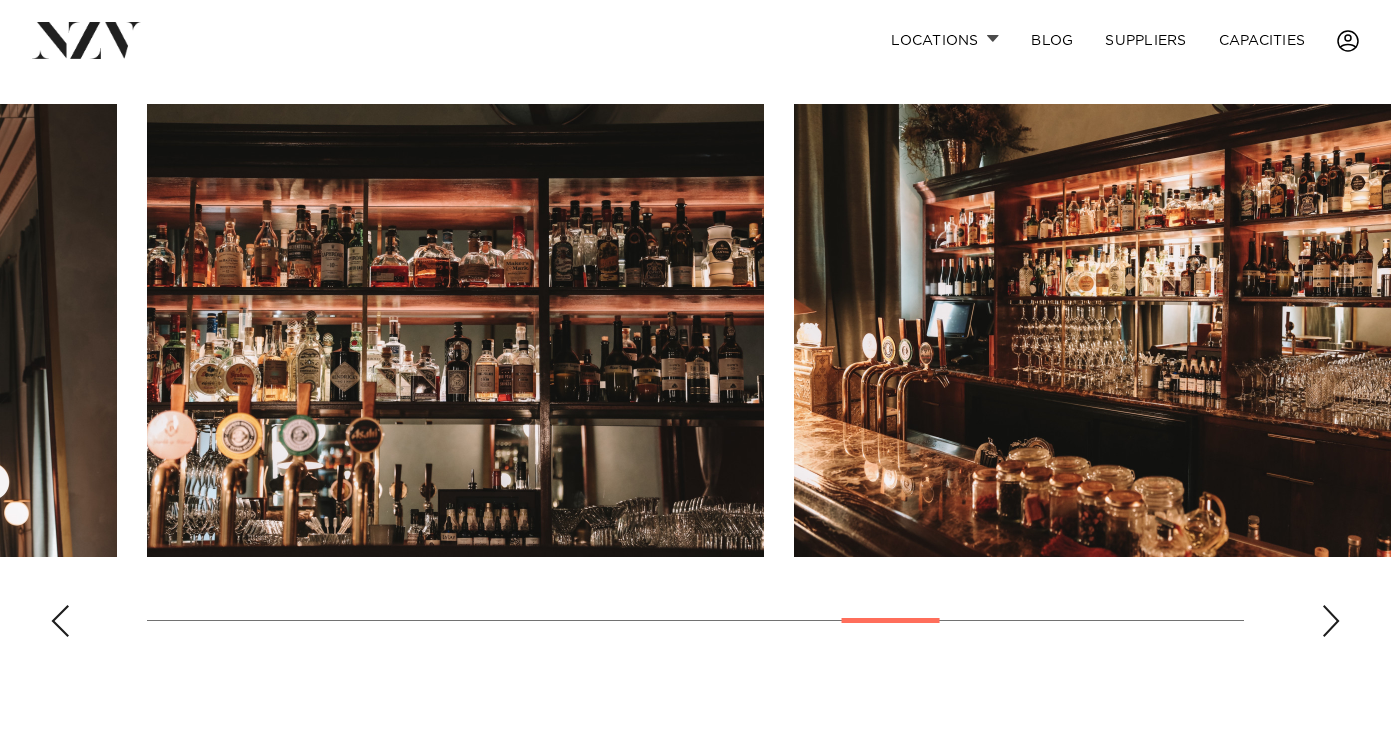 scroll, scrollTop: 1332, scrollLeft: 0, axis: vertical 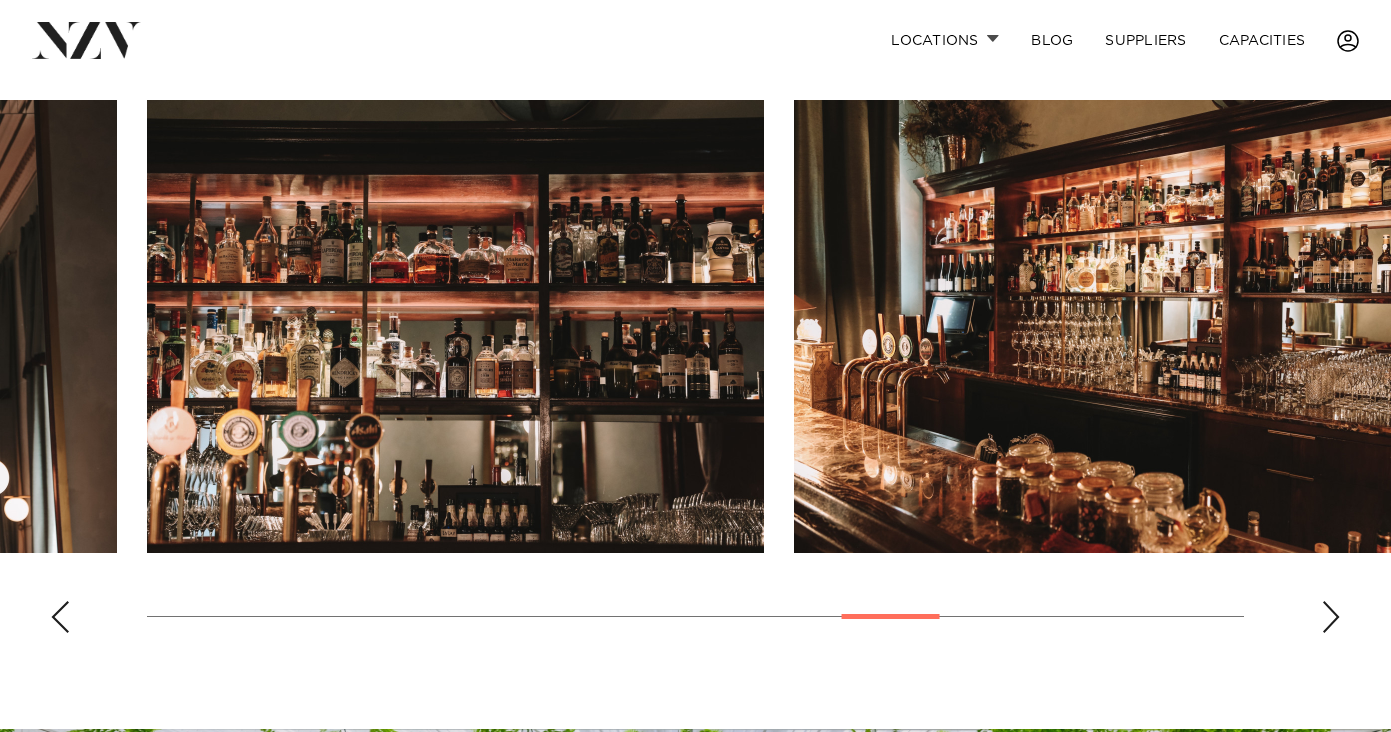 click at bounding box center (1331, 617) 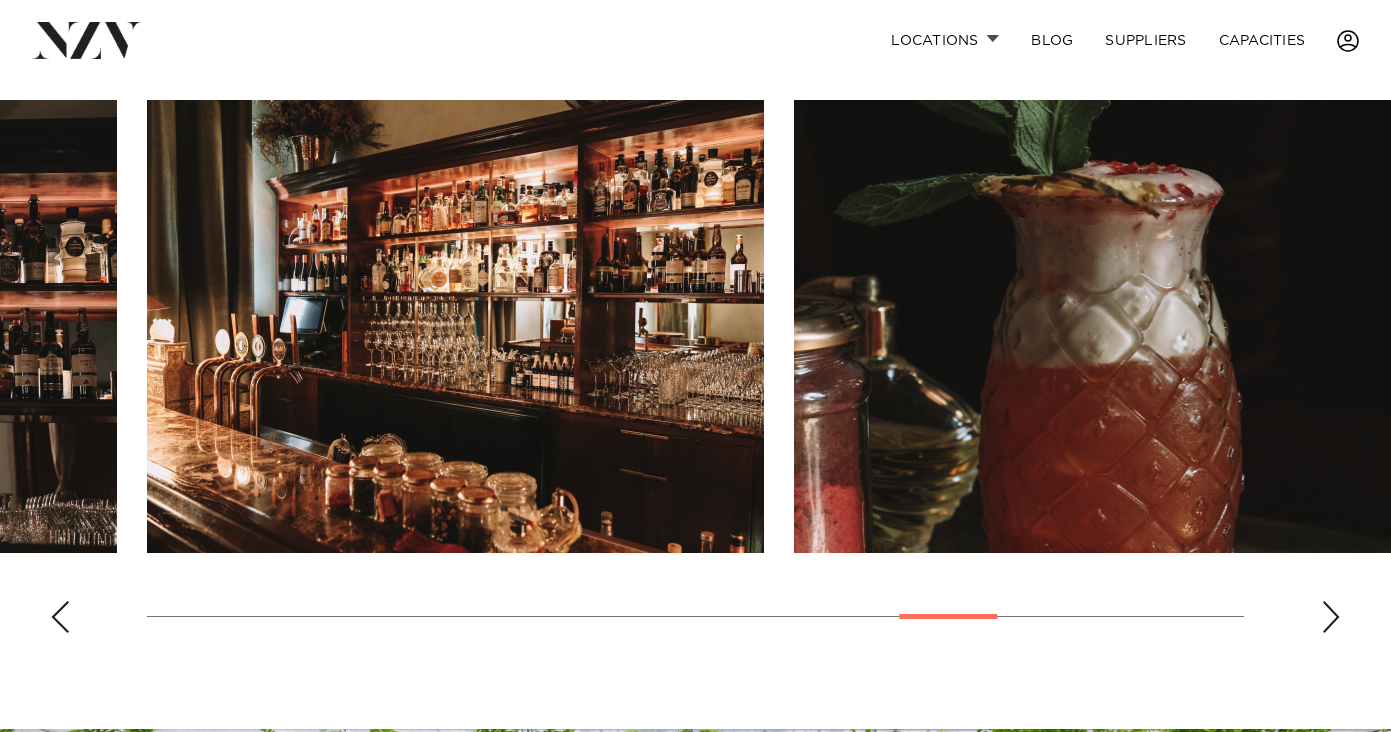 click at bounding box center (1331, 617) 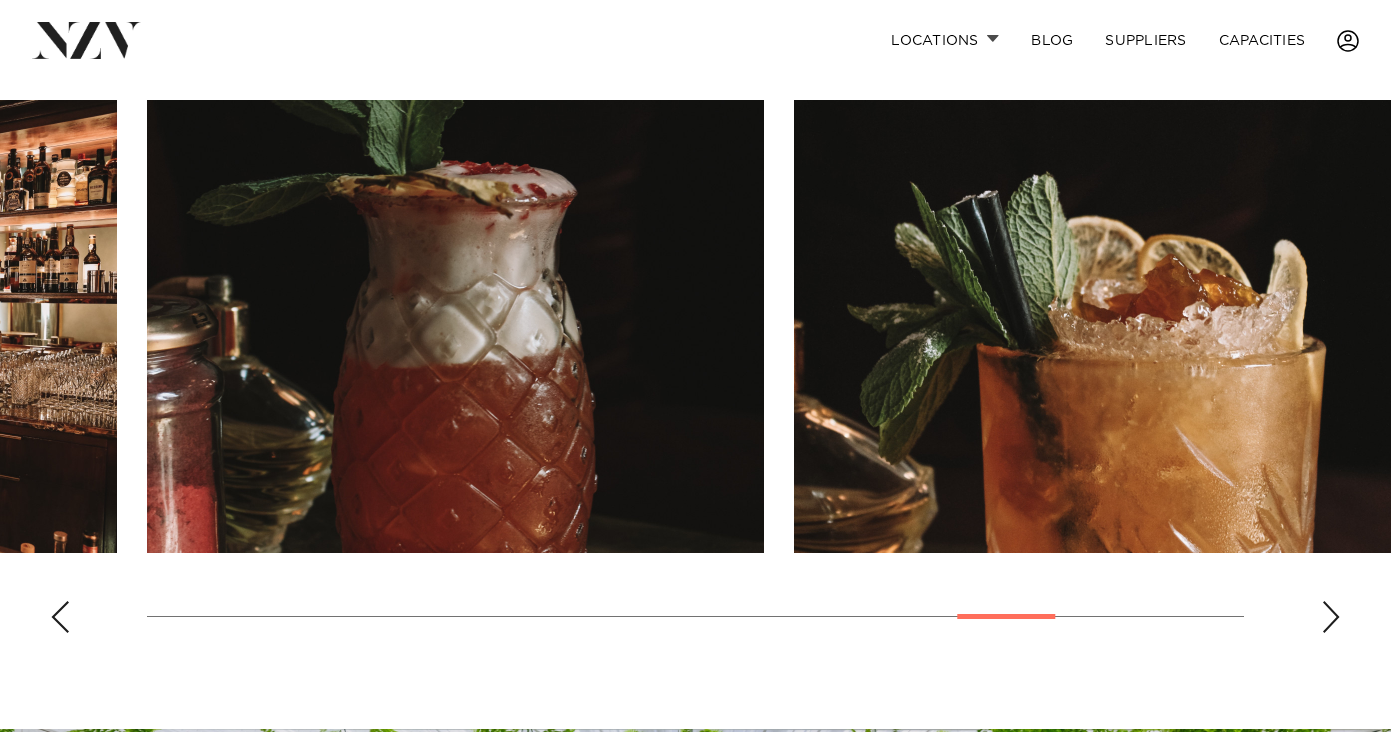 click at bounding box center (1331, 617) 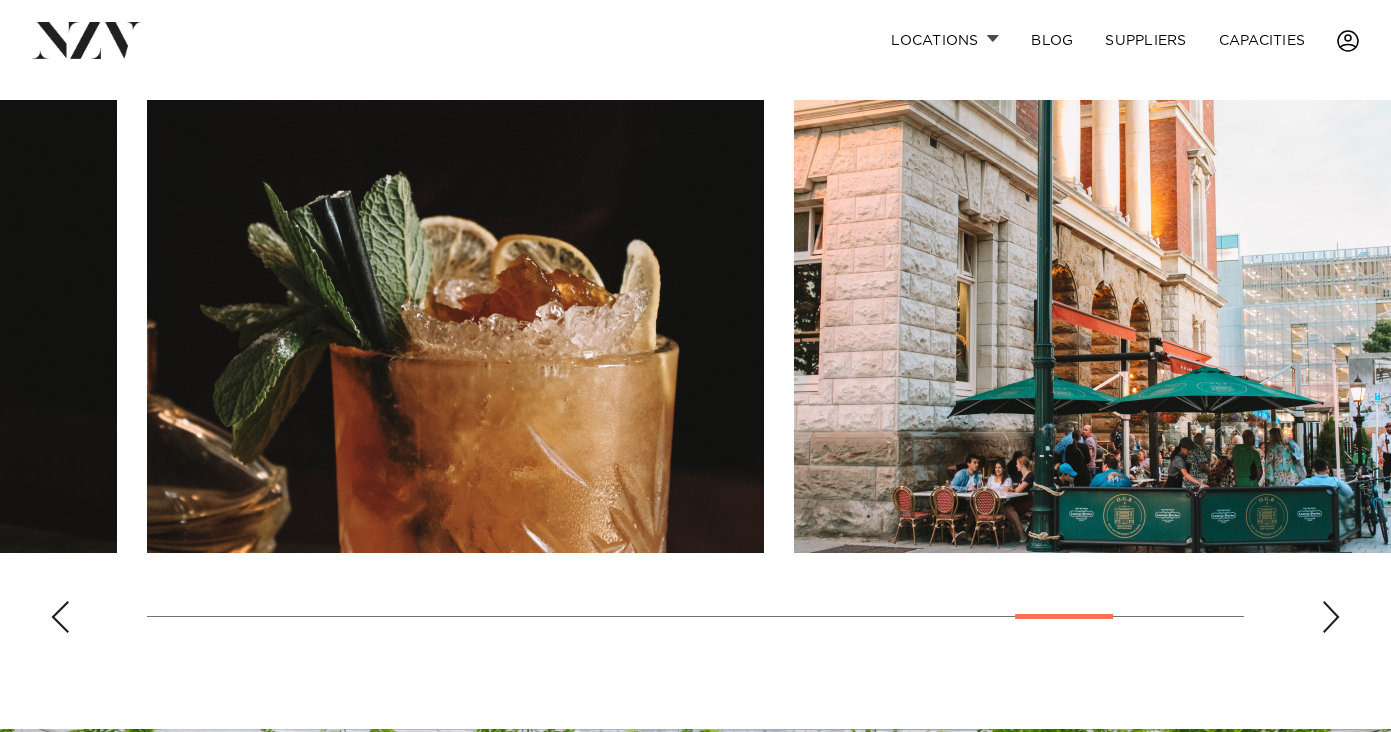 click at bounding box center [1331, 617] 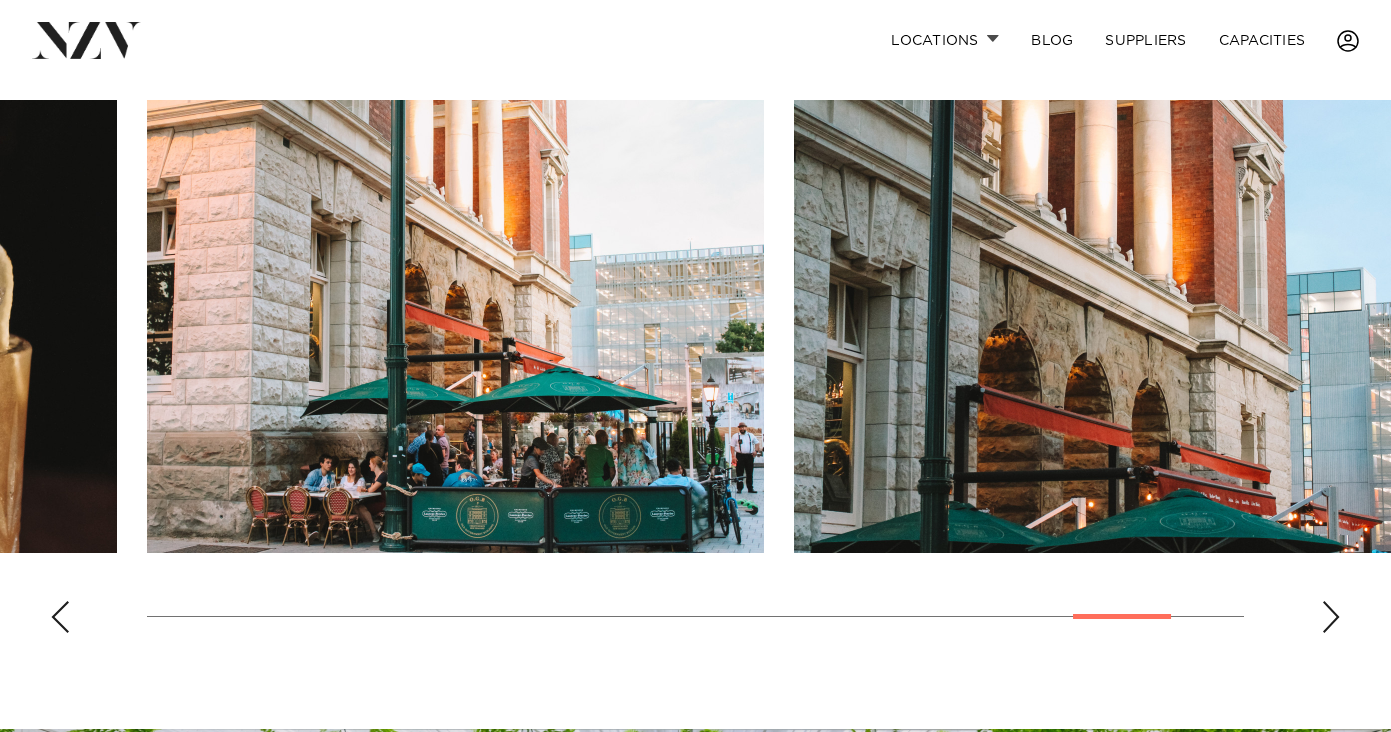 click at bounding box center (1331, 617) 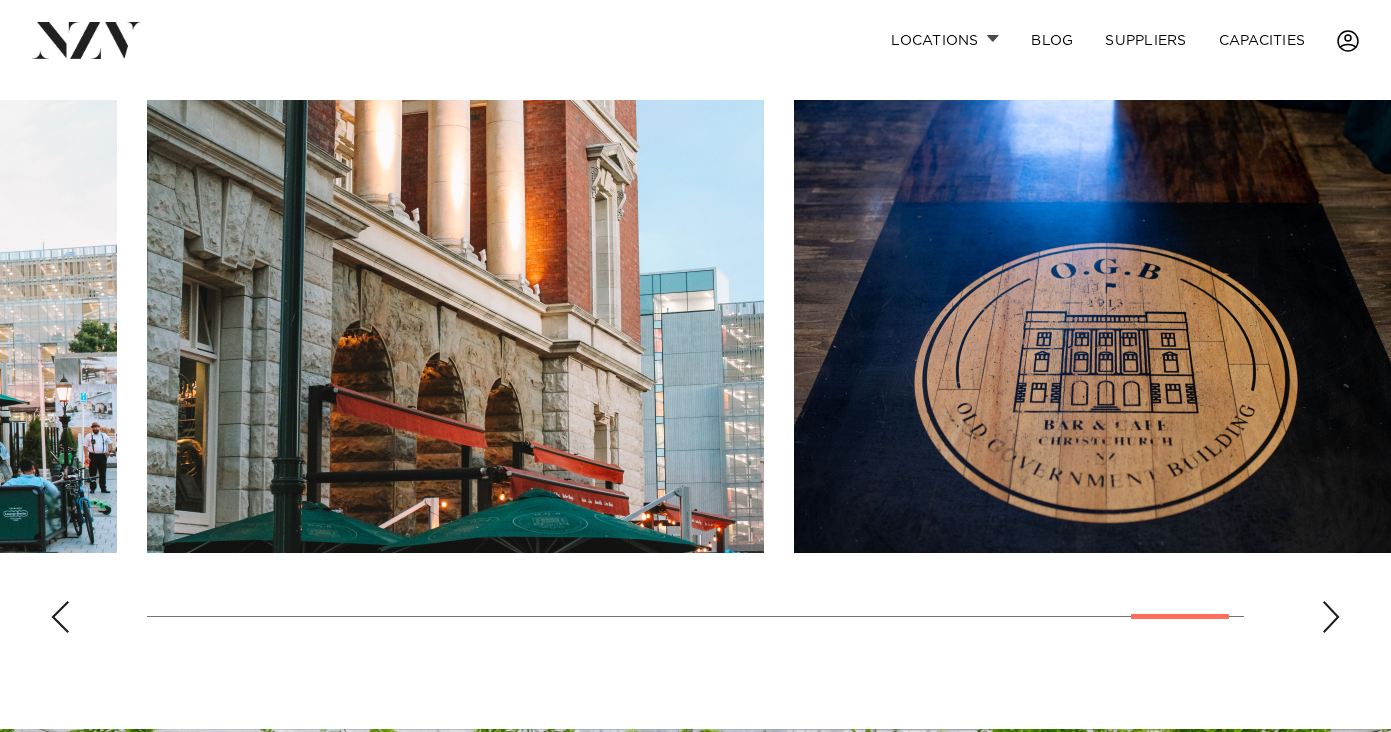 click at bounding box center (1102, 326) 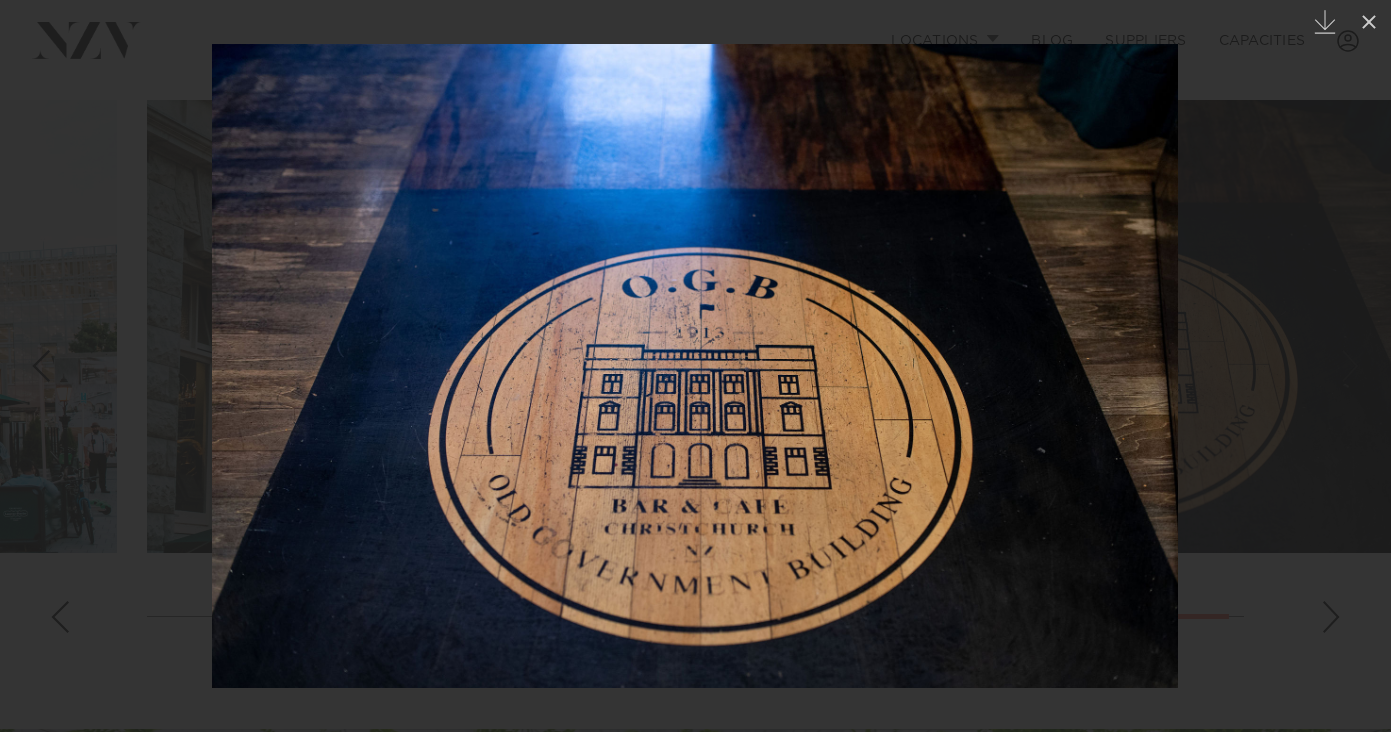 click at bounding box center (695, 366) 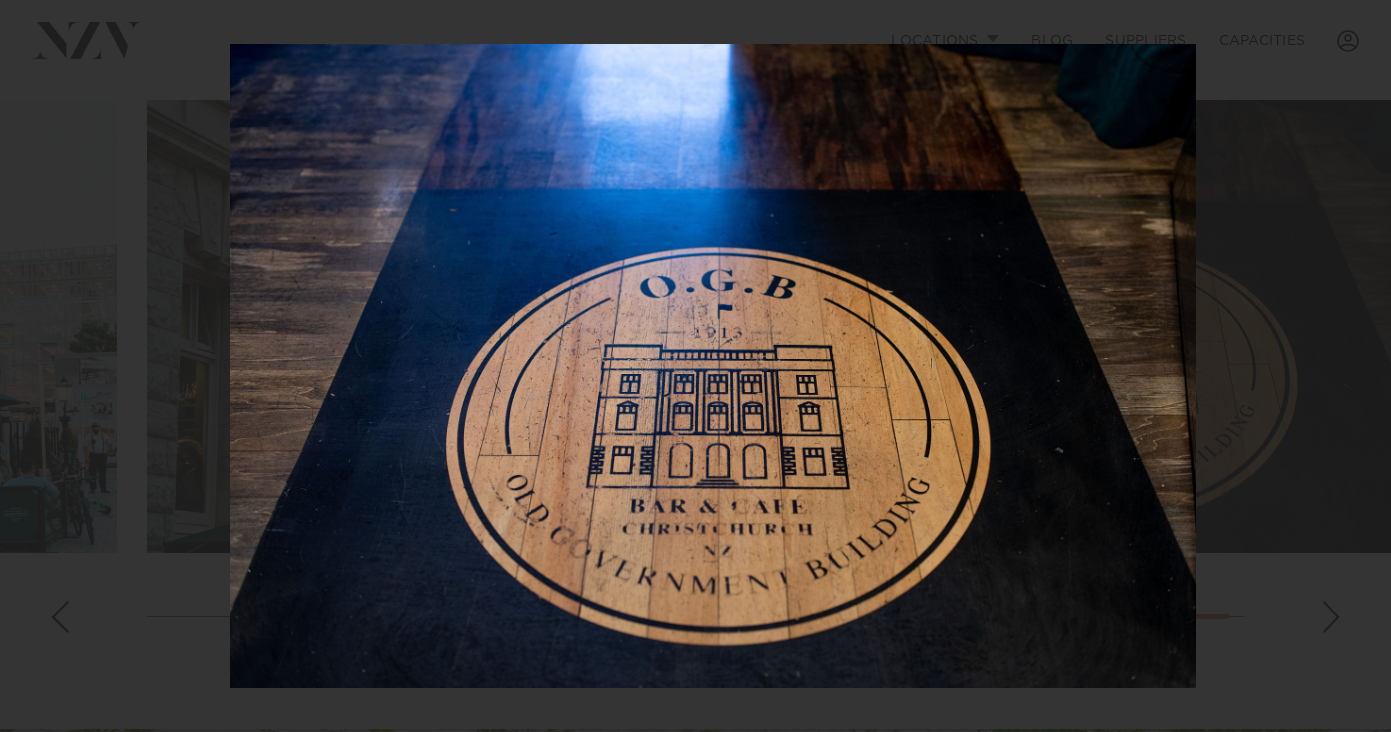 drag, startPoint x: 286, startPoint y: 389, endPoint x: 1216, endPoint y: 526, distance: 940.0367 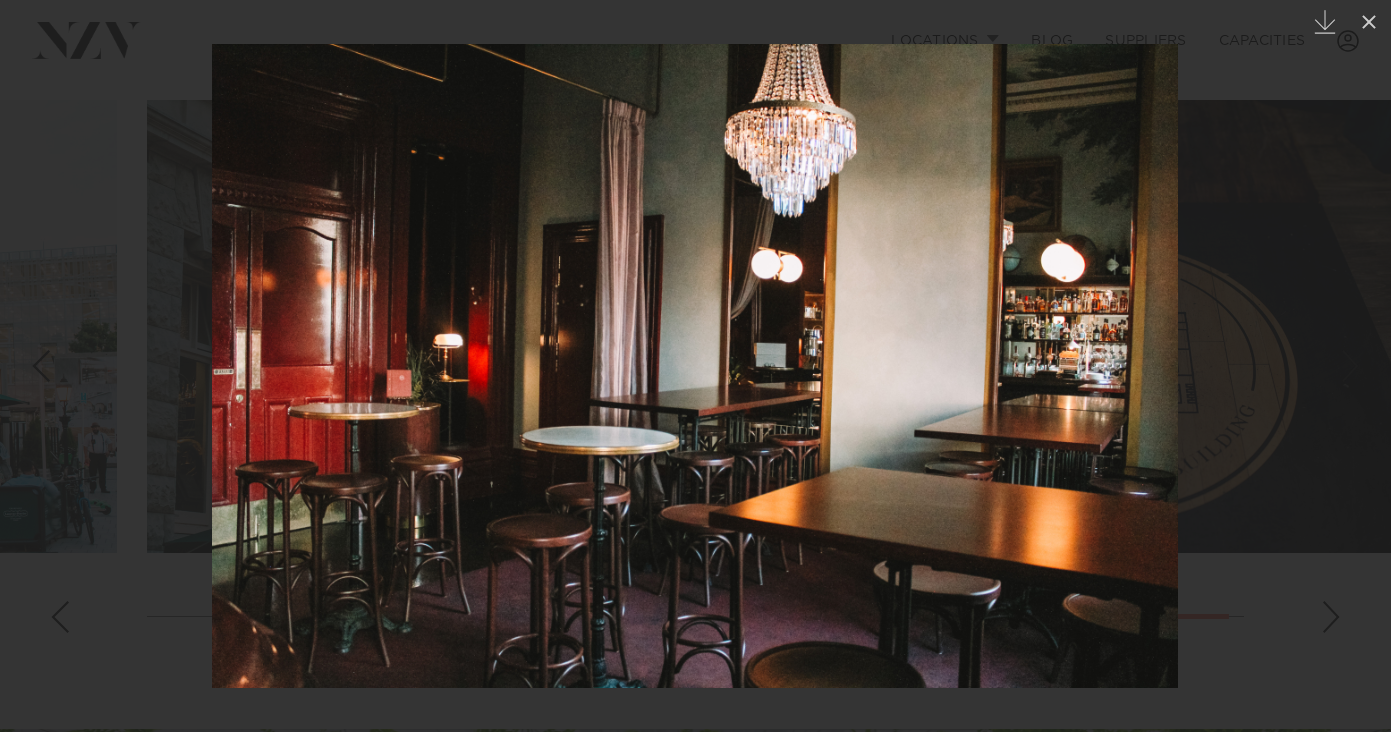 click at bounding box center [695, 366] 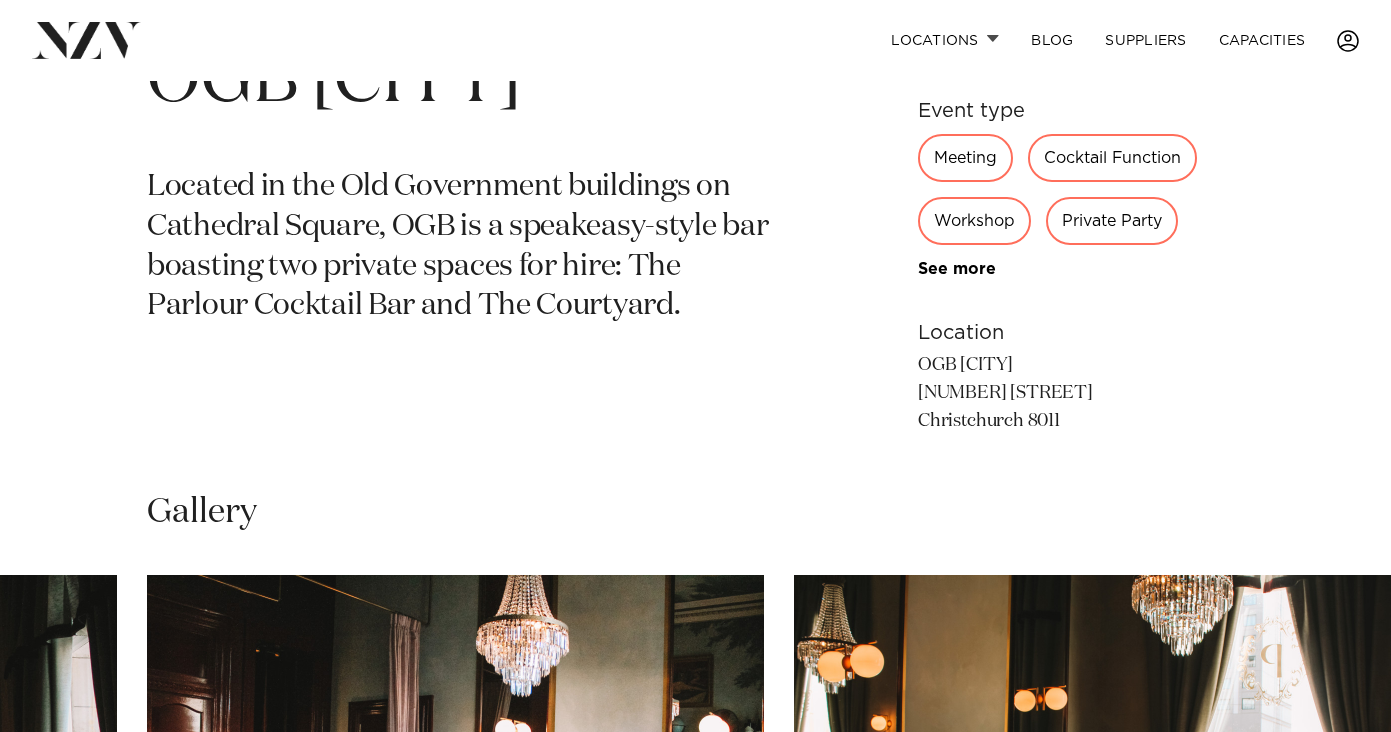 scroll, scrollTop: 791, scrollLeft: 0, axis: vertical 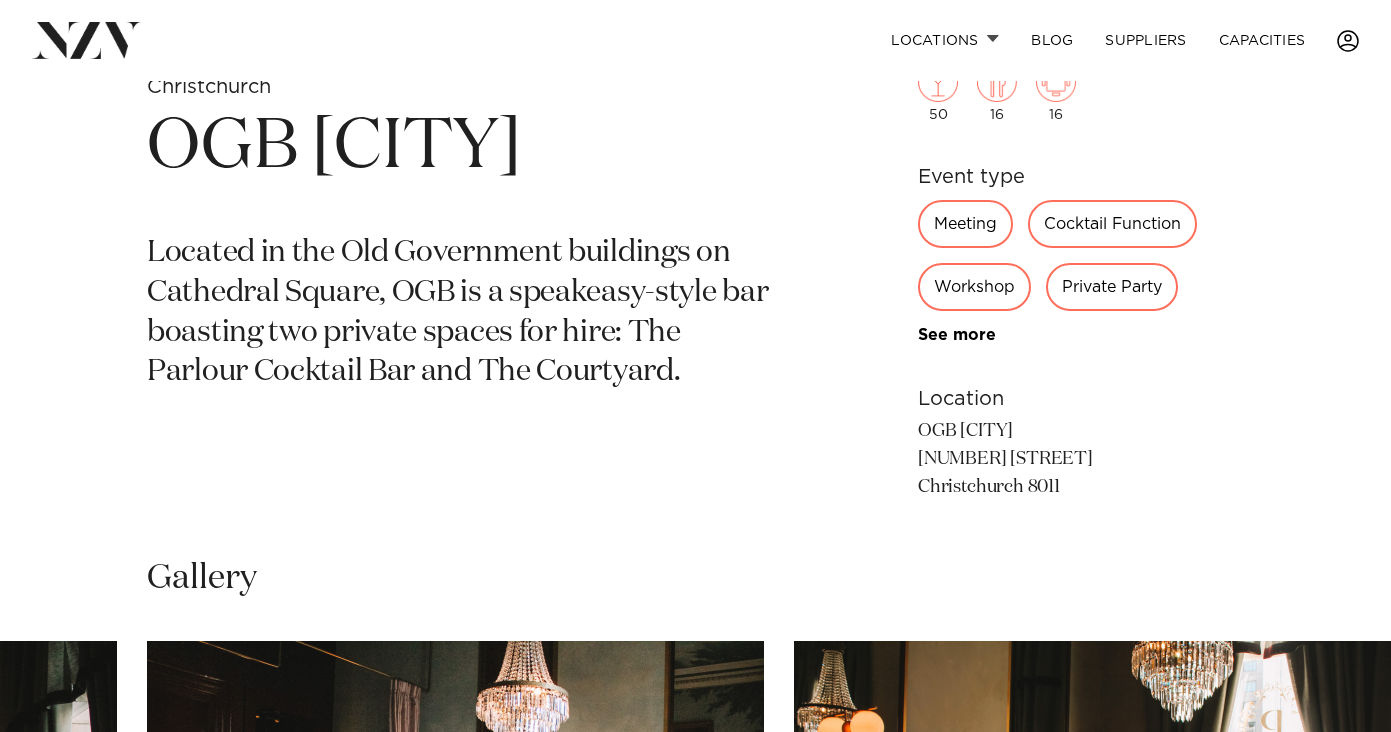 click at bounding box center [455, 867] 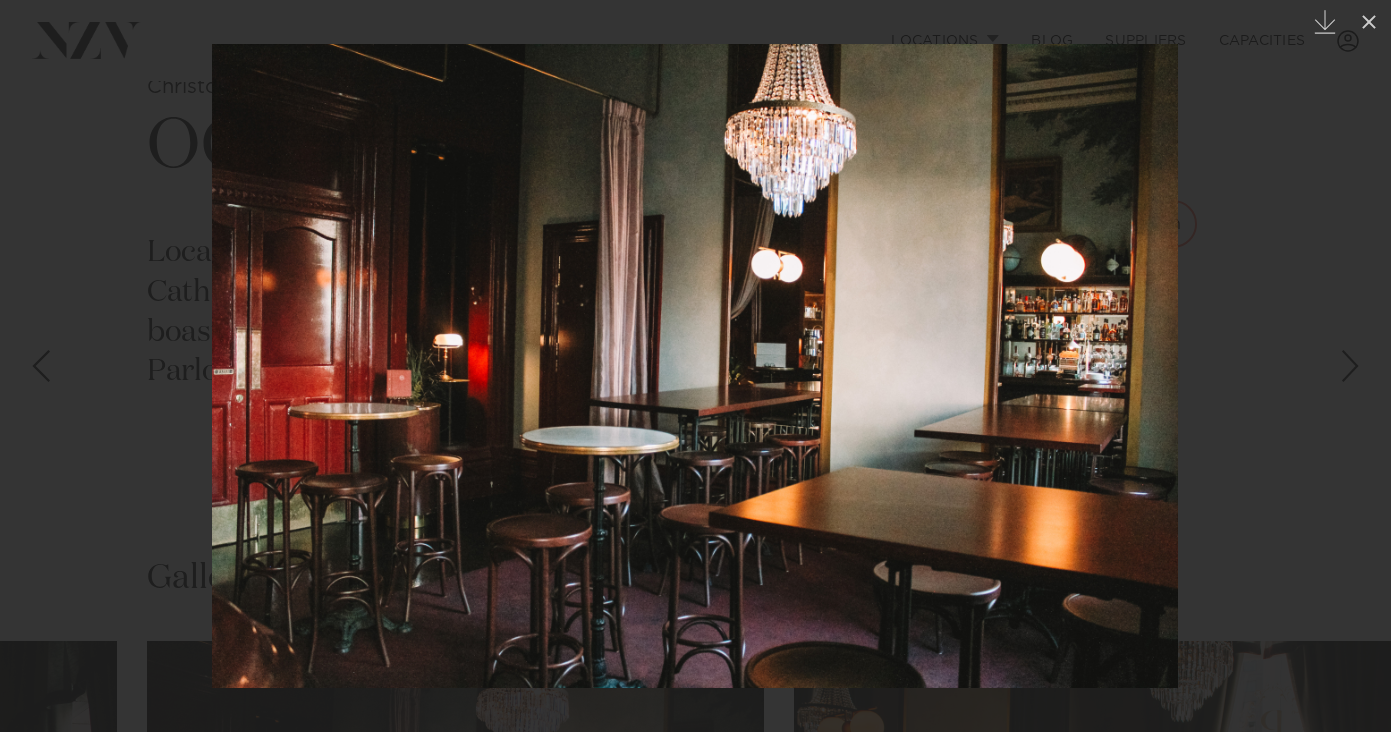 click at bounding box center [1356, 366] 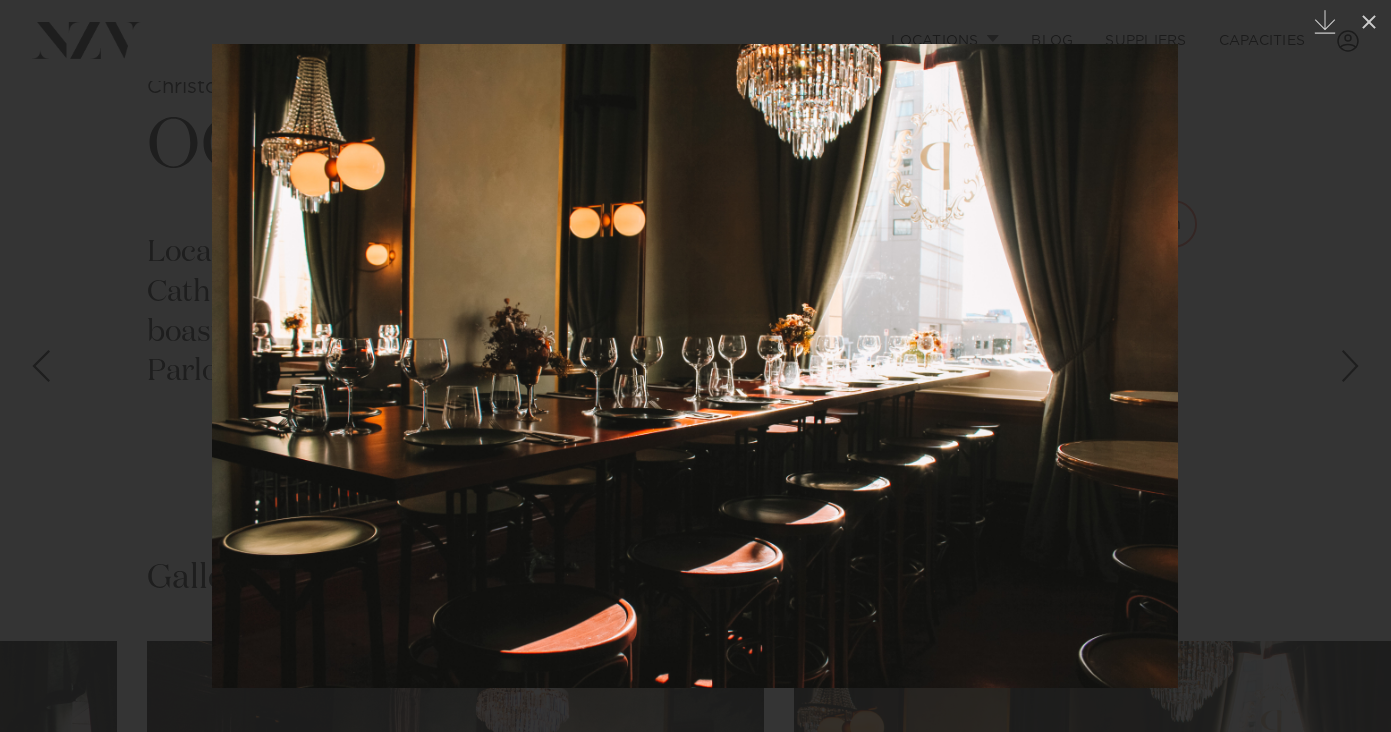 click at bounding box center [1356, 366] 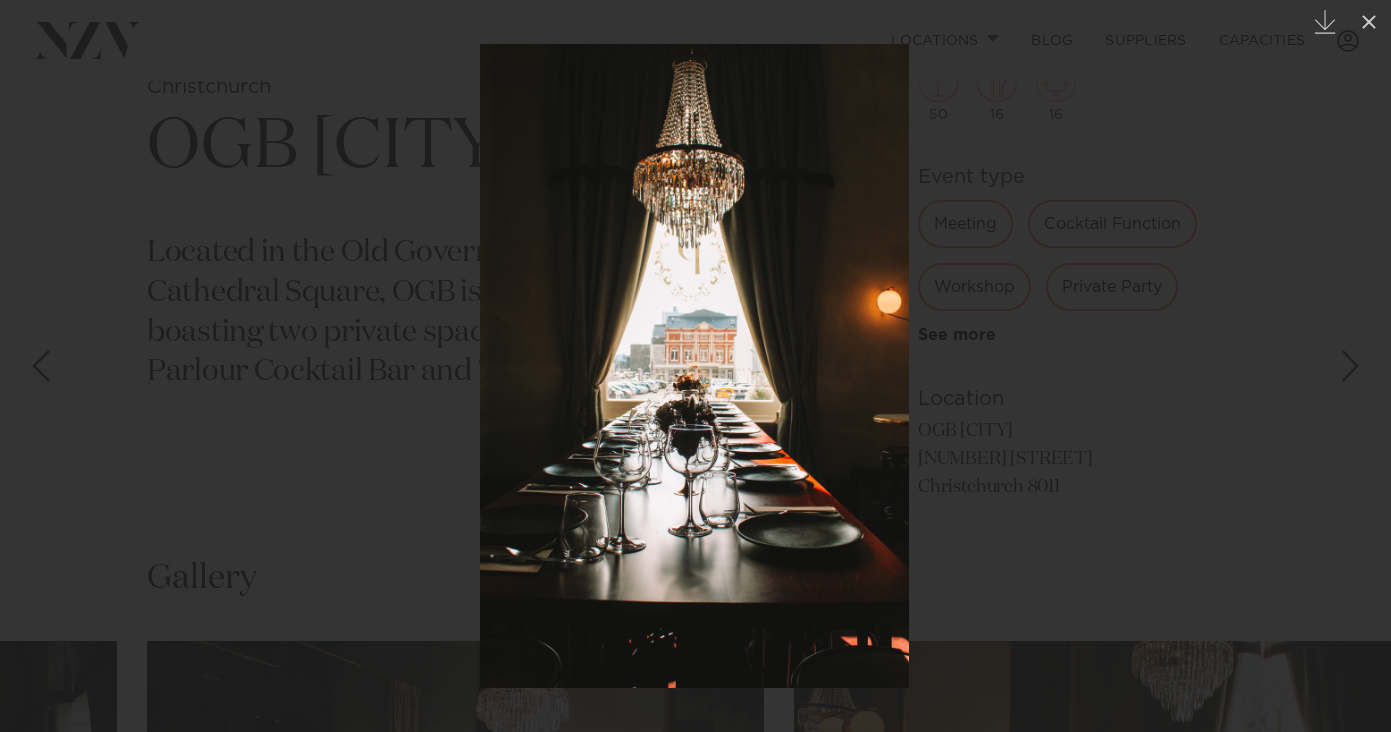 click at bounding box center (1356, 366) 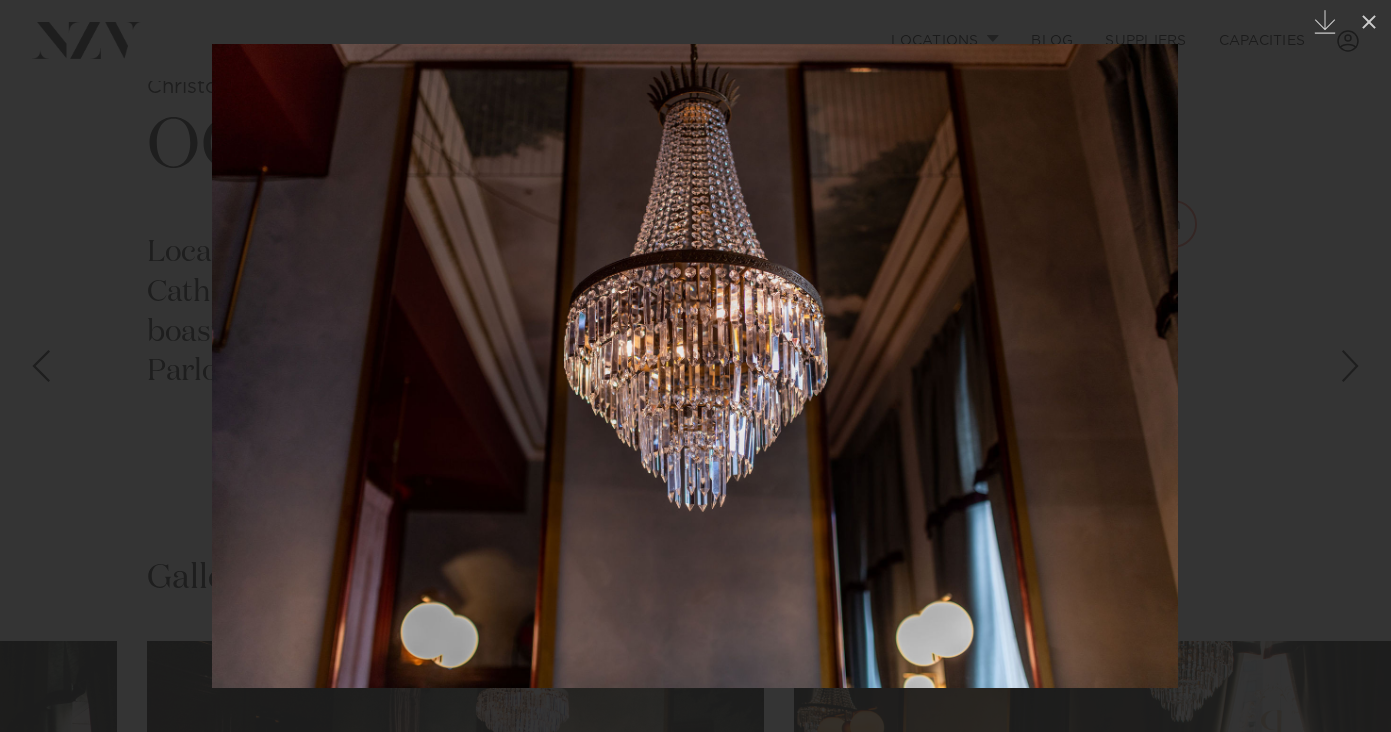 click at bounding box center [1350, 366] 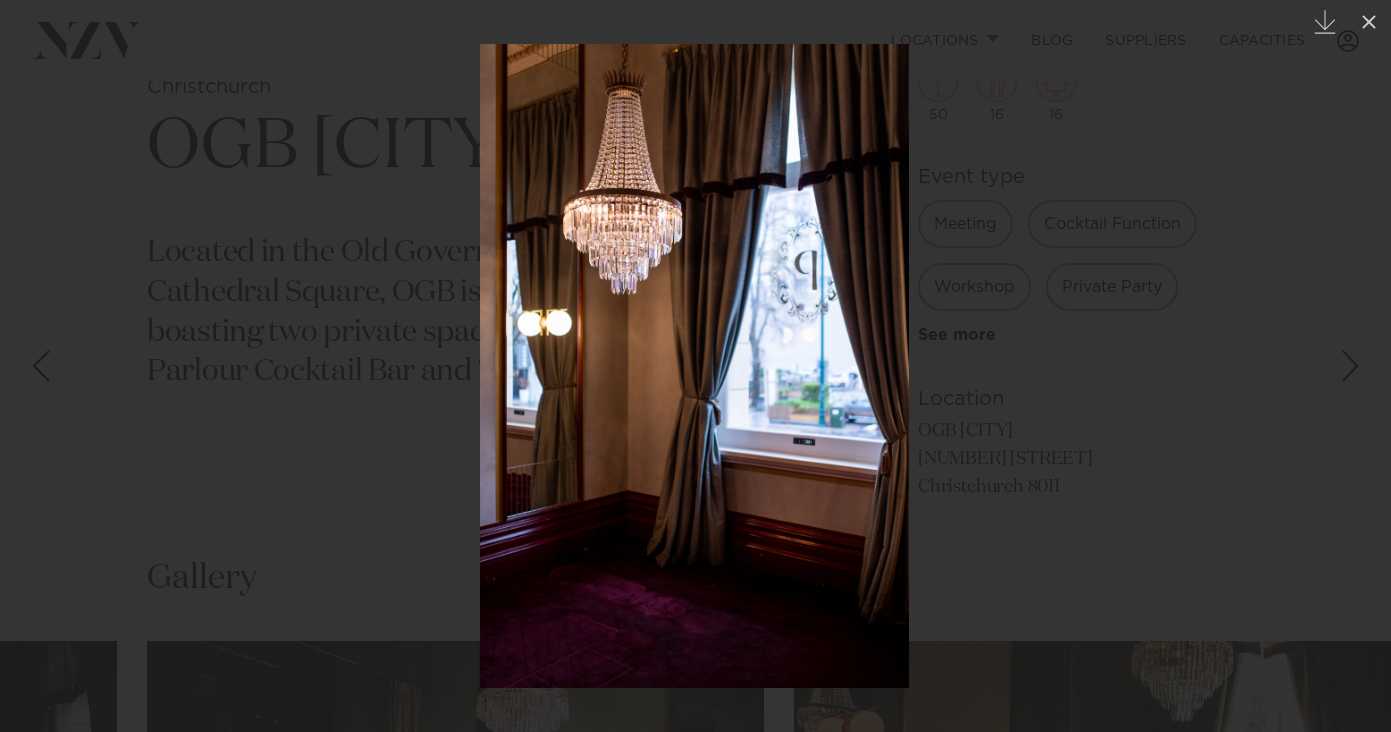 click at bounding box center [1350, 366] 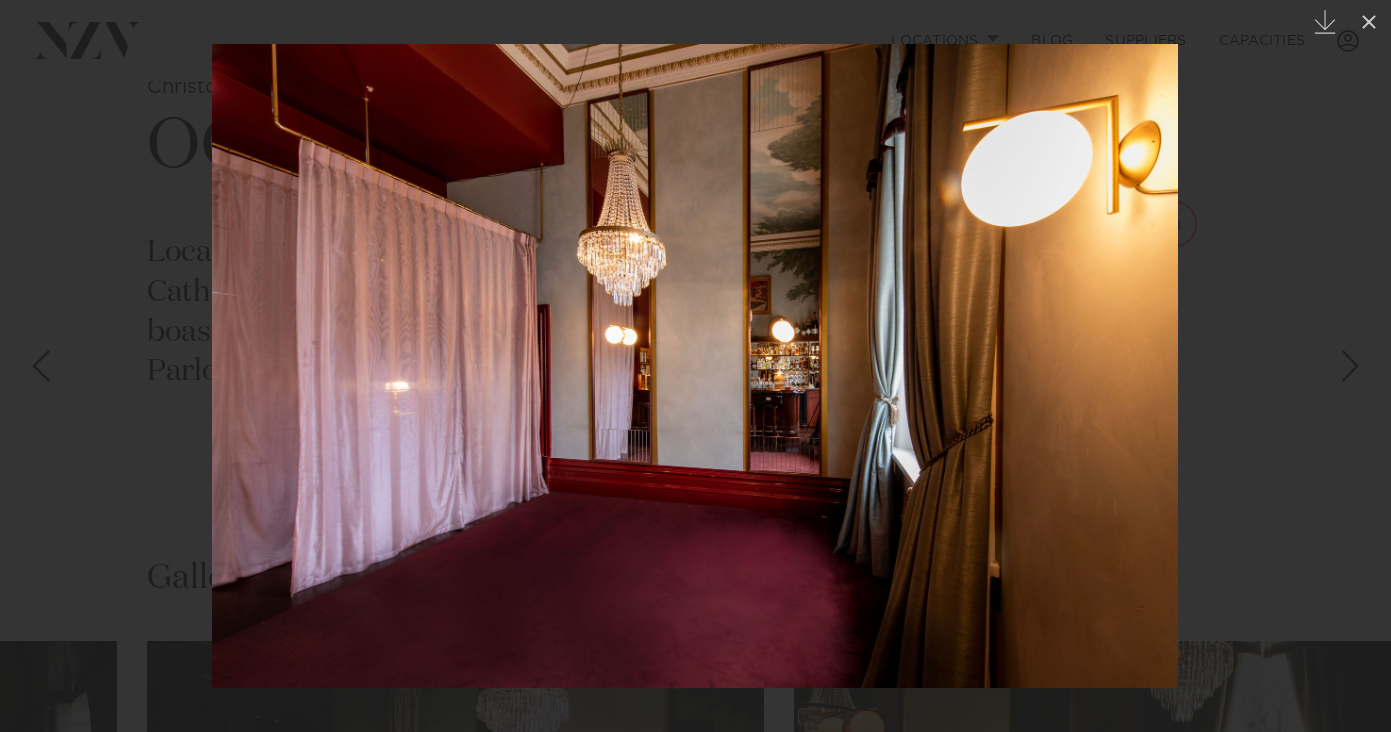 click at bounding box center (1350, 366) 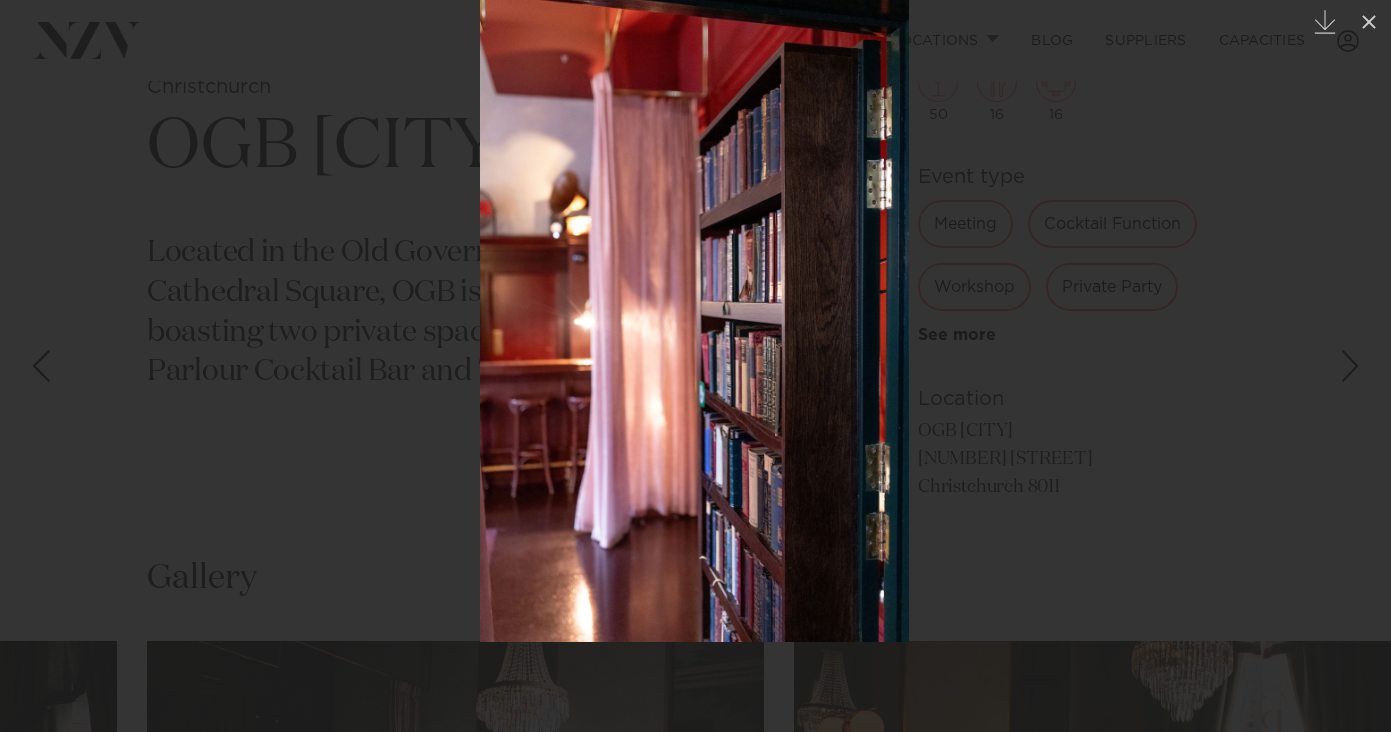 drag, startPoint x: 739, startPoint y: 472, endPoint x: 891, endPoint y: 450, distance: 153.58385 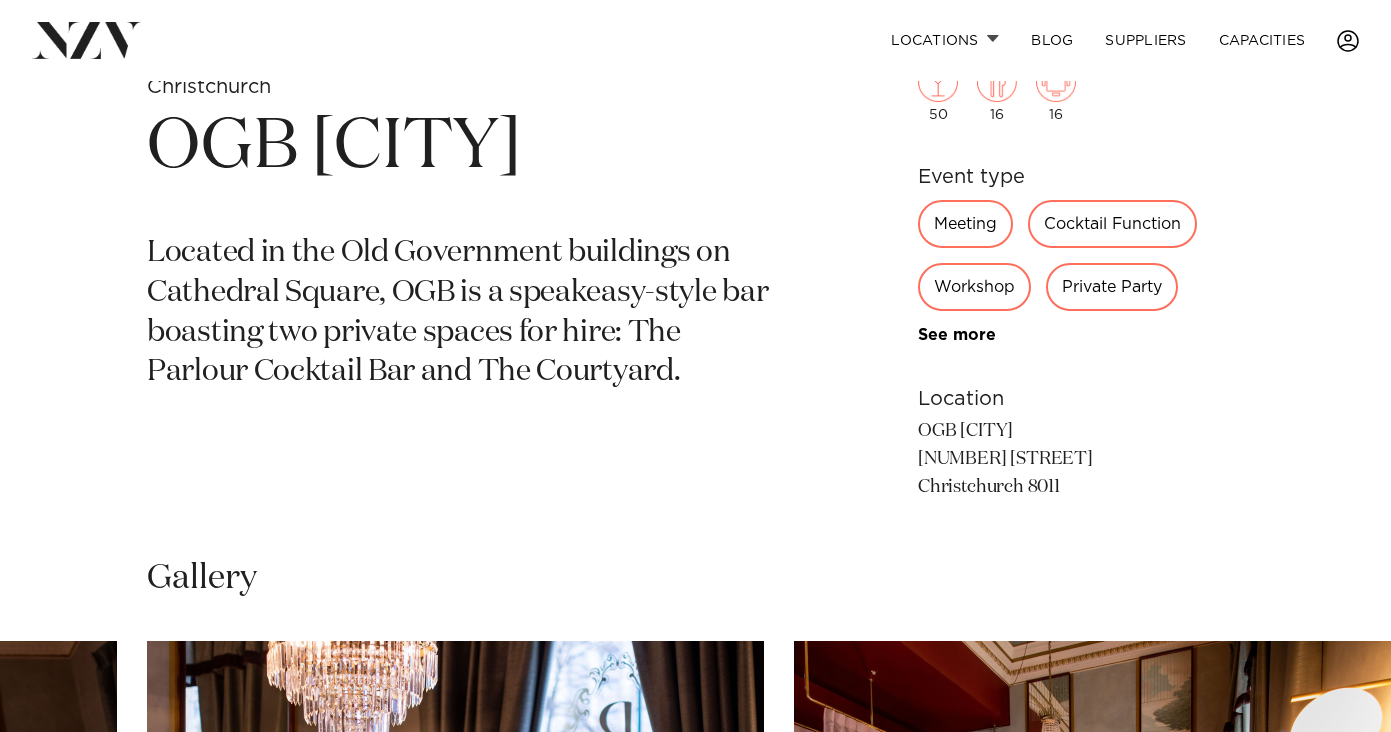scroll, scrollTop: 0, scrollLeft: 0, axis: both 